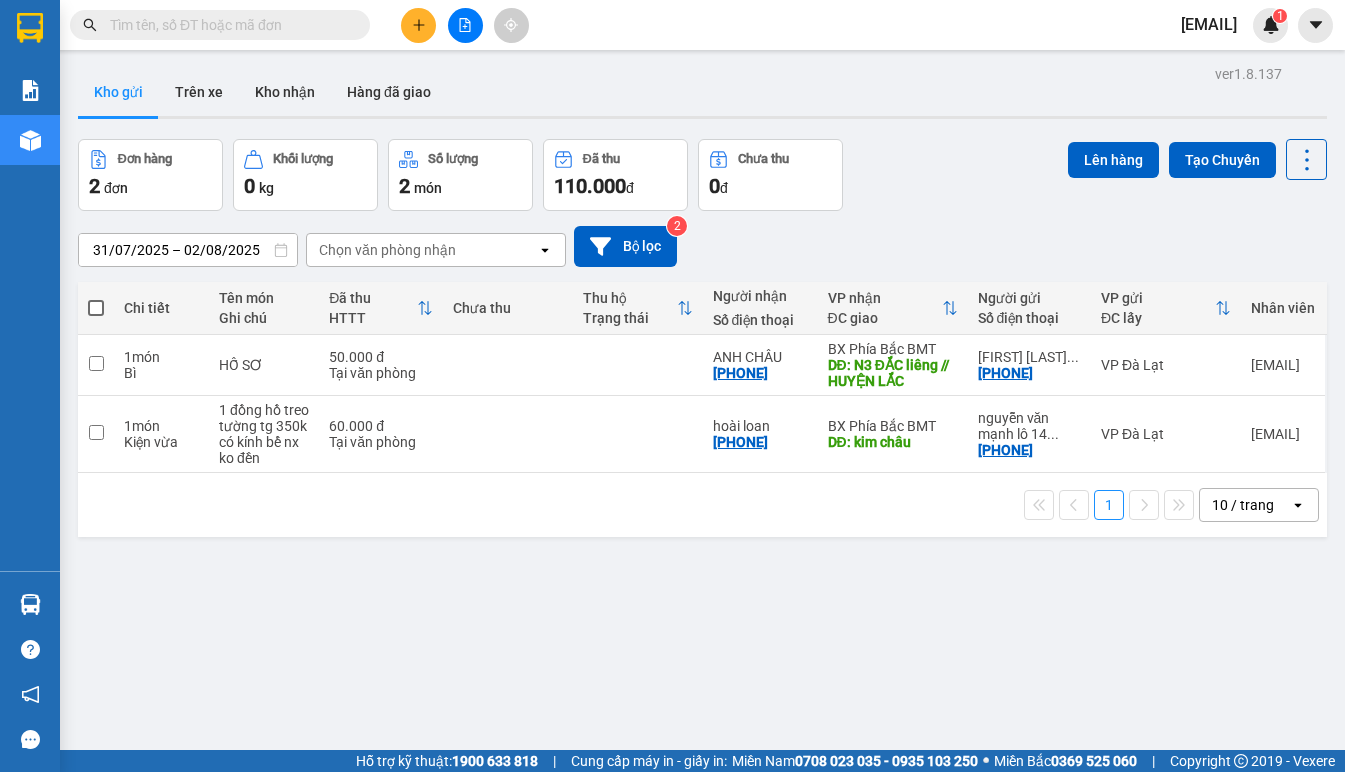 scroll, scrollTop: 0, scrollLeft: 0, axis: both 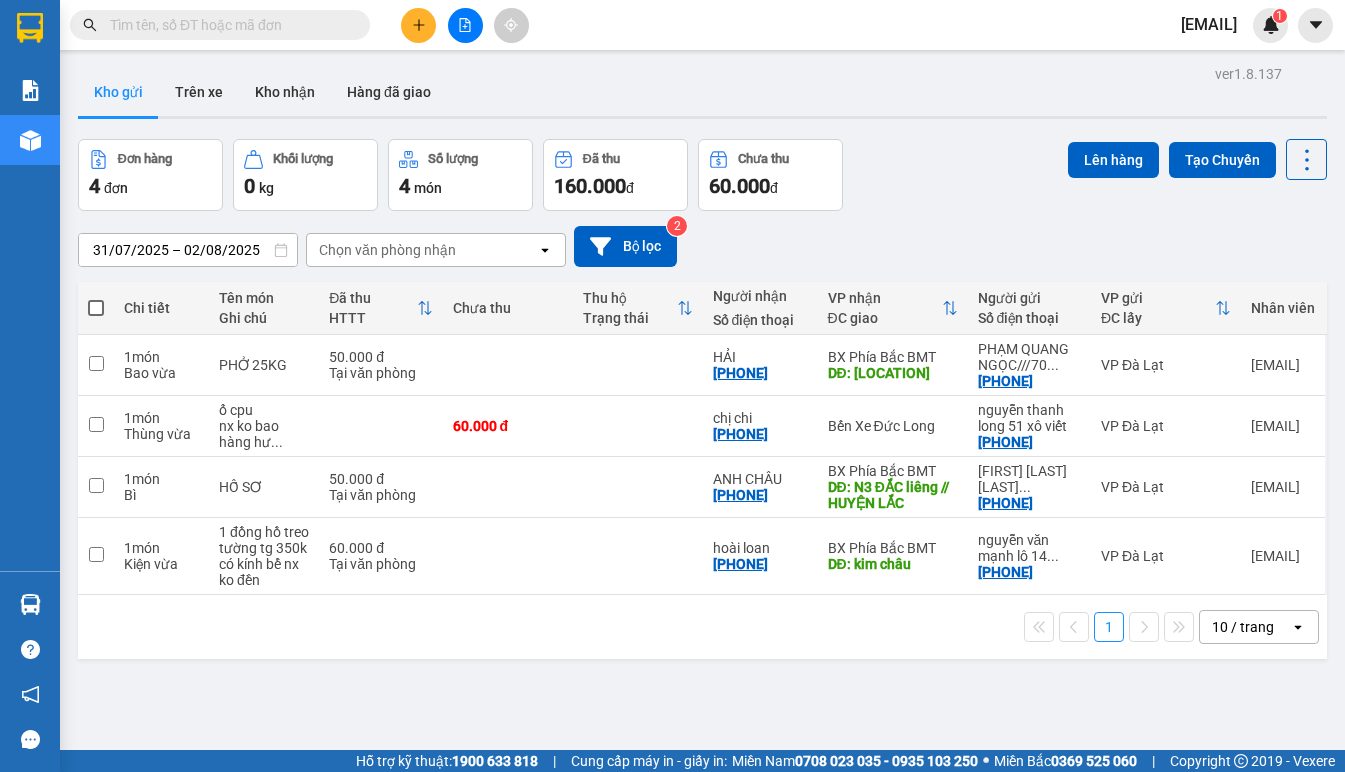 click on "31/07/2025 – 02/08/2025 Press the down arrow key to interact with the calendar and select a date. Press the escape button to close the calendar. Selected date range is from 31/07/2025 to 02/08/2025. Chọn văn phòng nhận open Bộ lọc 2" at bounding box center (702, 246) 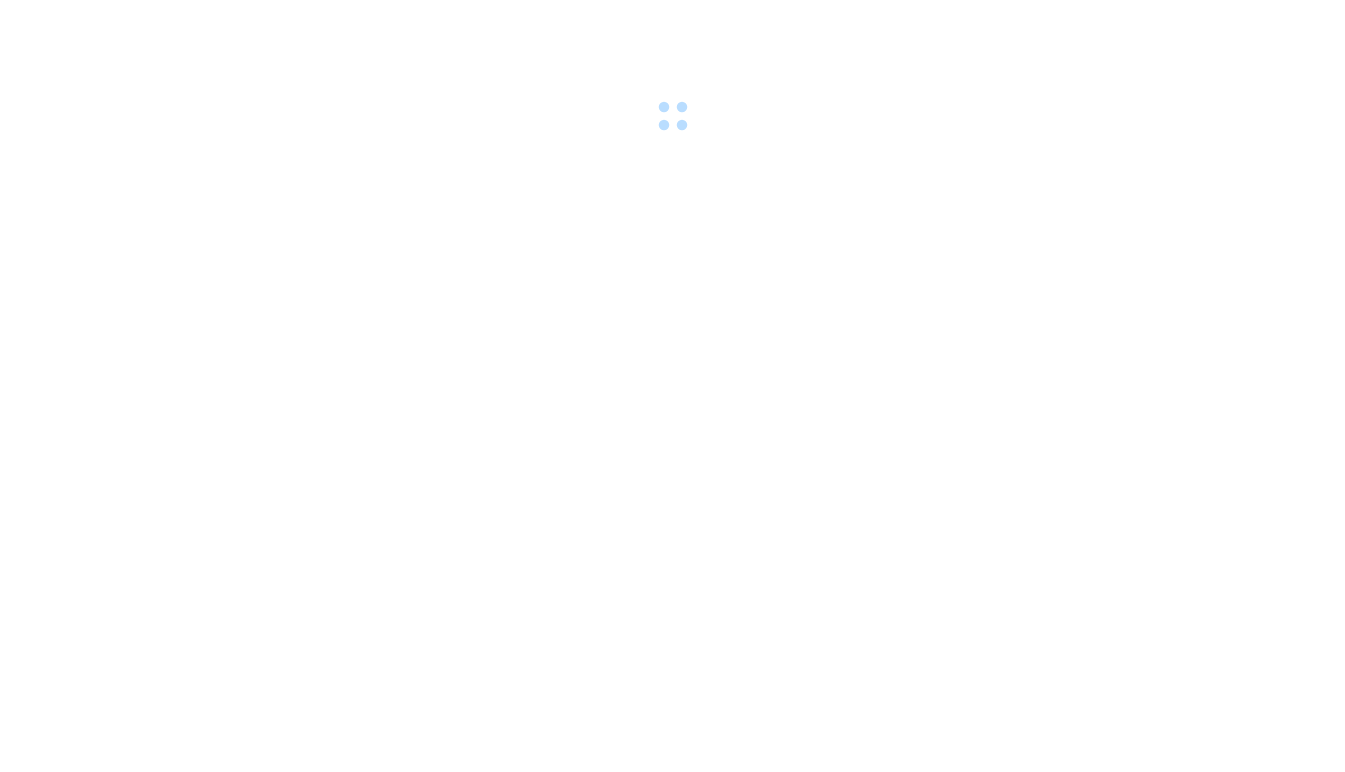 scroll, scrollTop: 0, scrollLeft: 0, axis: both 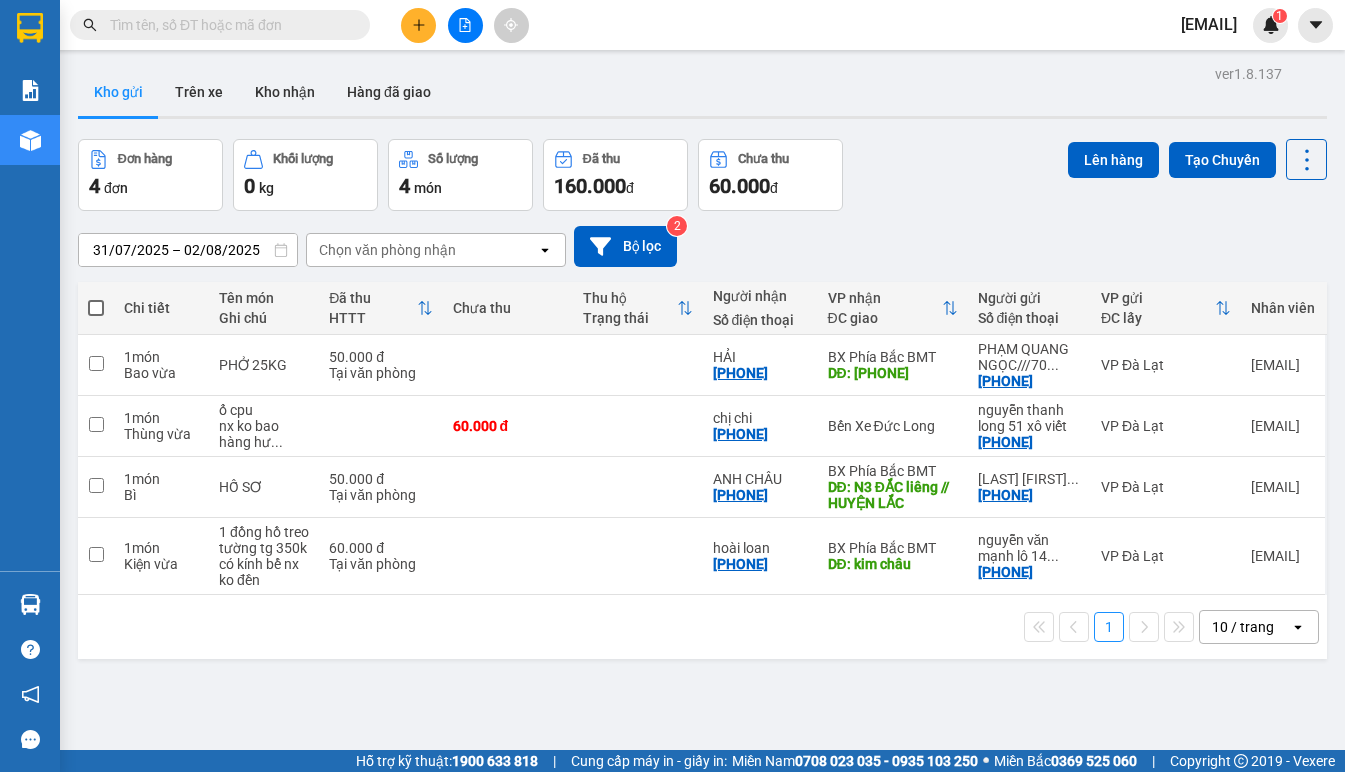 click 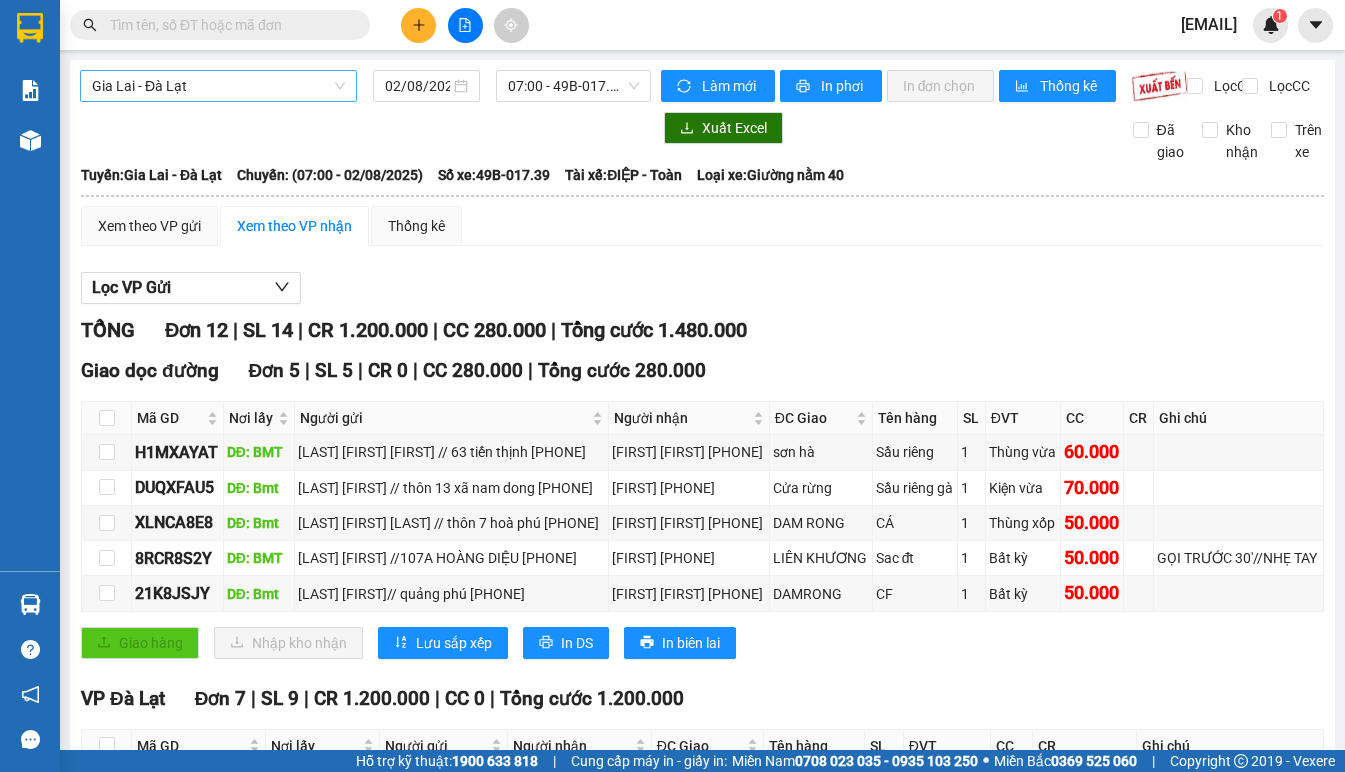 click on "Gia Lai - Đà Lạt" at bounding box center [218, 86] 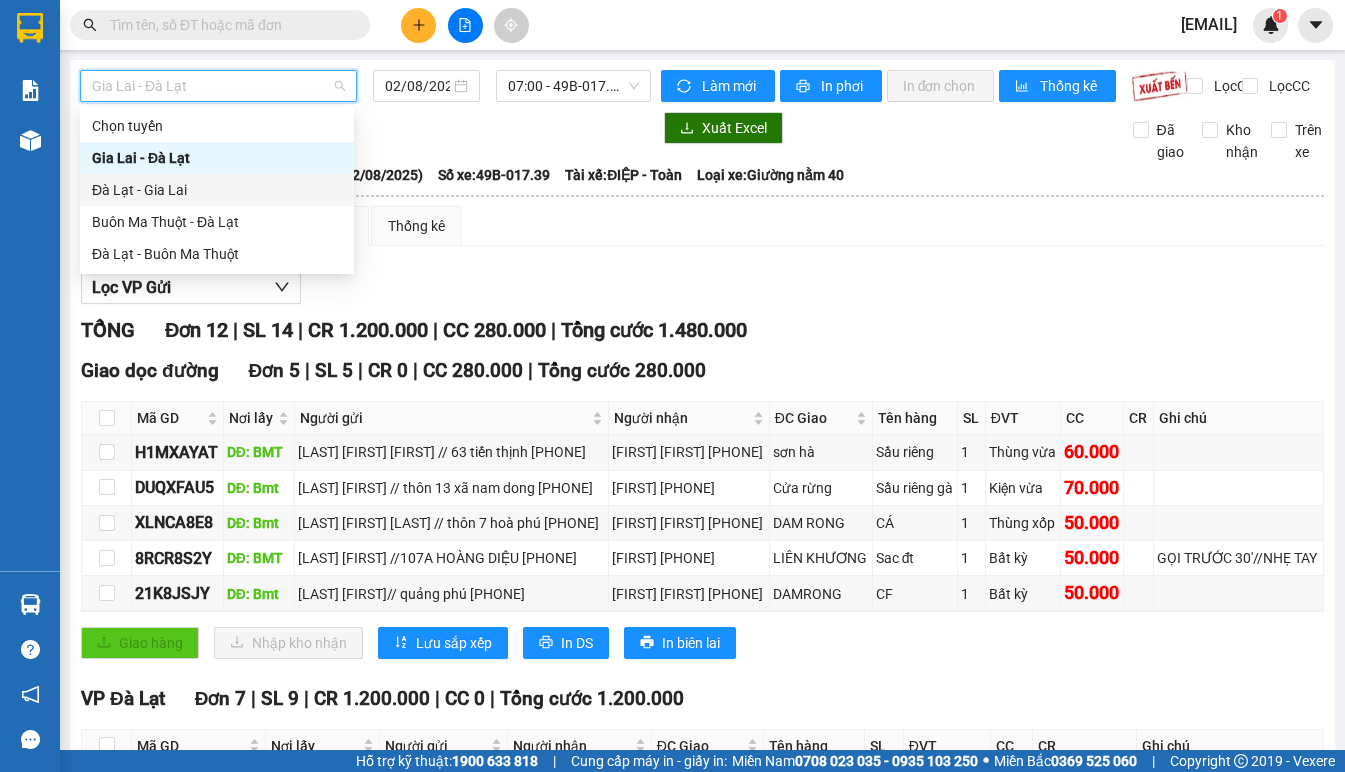 click on "Đà Lạt - Gia Lai" at bounding box center (217, 190) 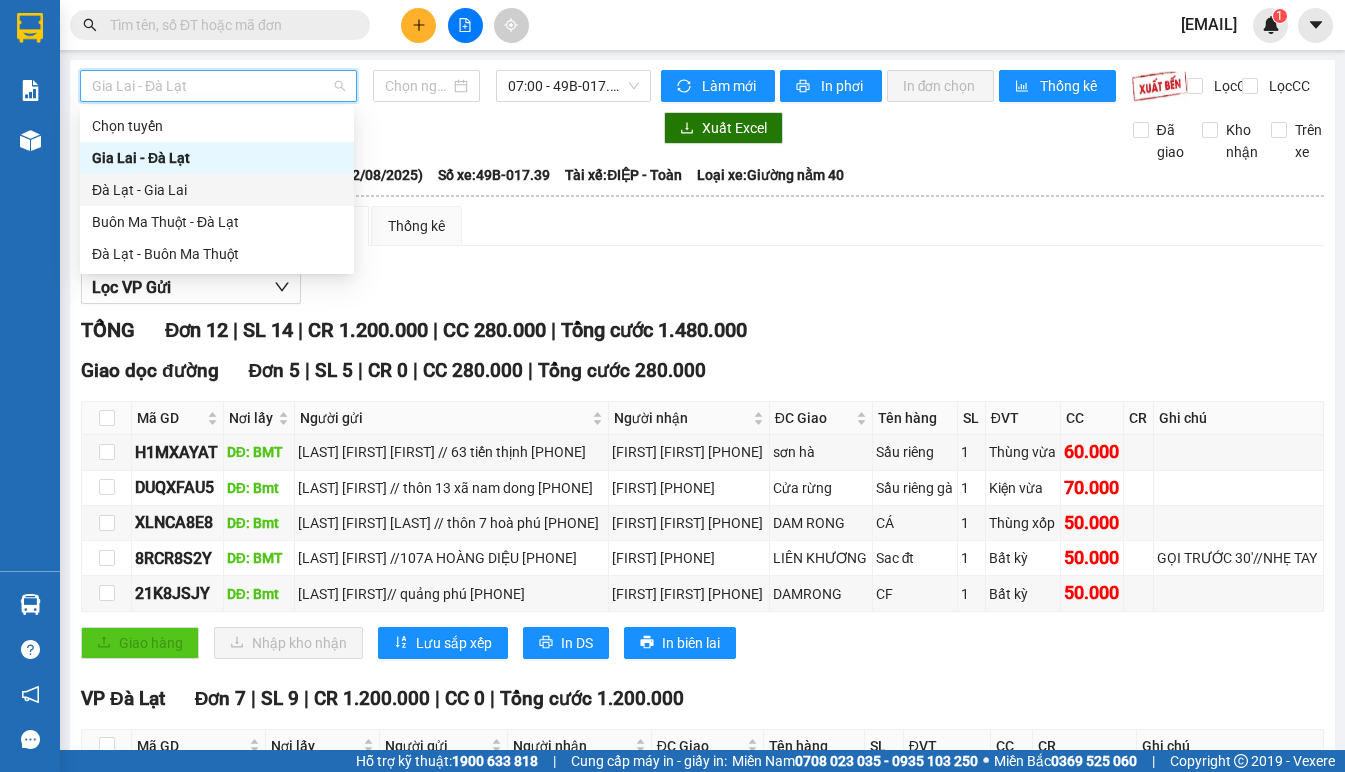 type on "02/08/2025" 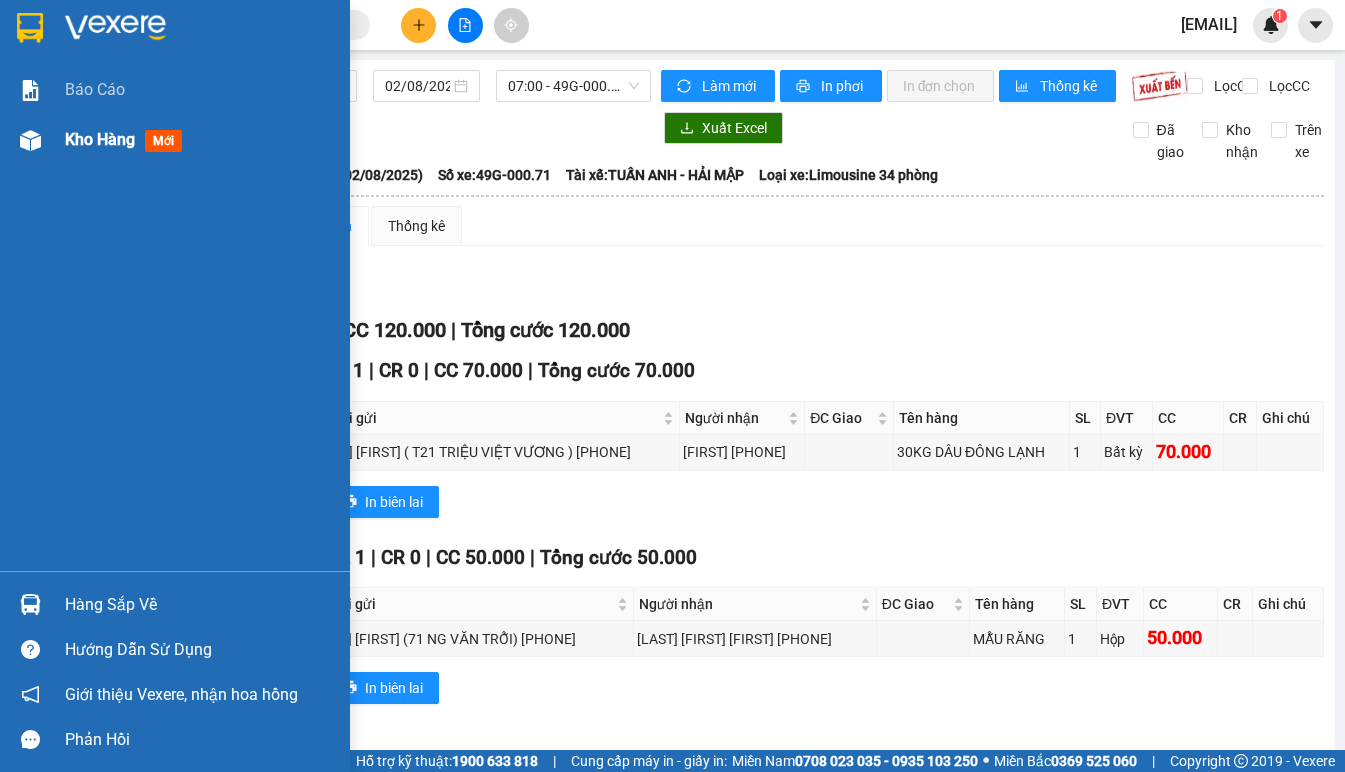 click on "Kho hàng mới" at bounding box center (175, 140) 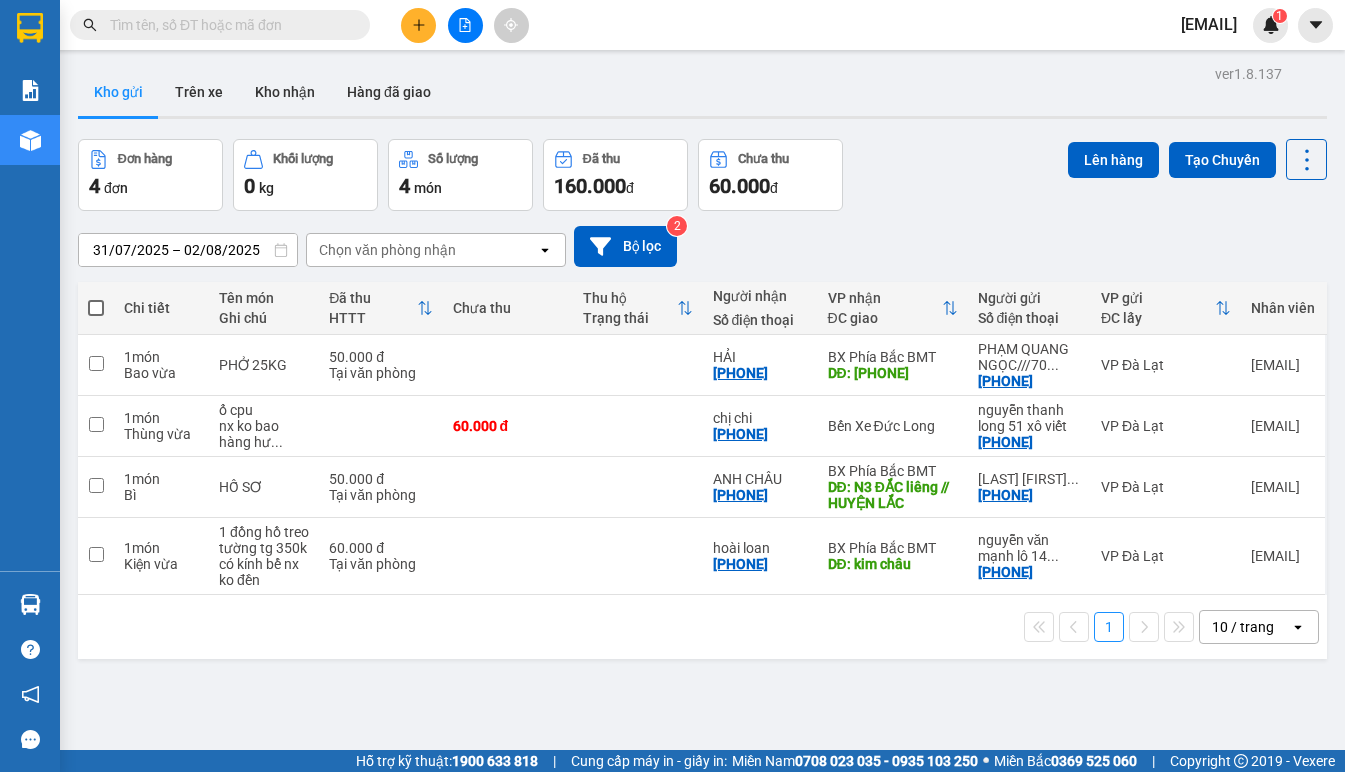 click on "31/07/2025 – 02/08/2025 Press the down arrow key to interact with the calendar and select a date. Press the escape button to close the calendar. Selected date range is from 31/07/2025 to 02/08/2025. Chọn văn phòng nhận open Bộ lọc 2" at bounding box center [702, 246] 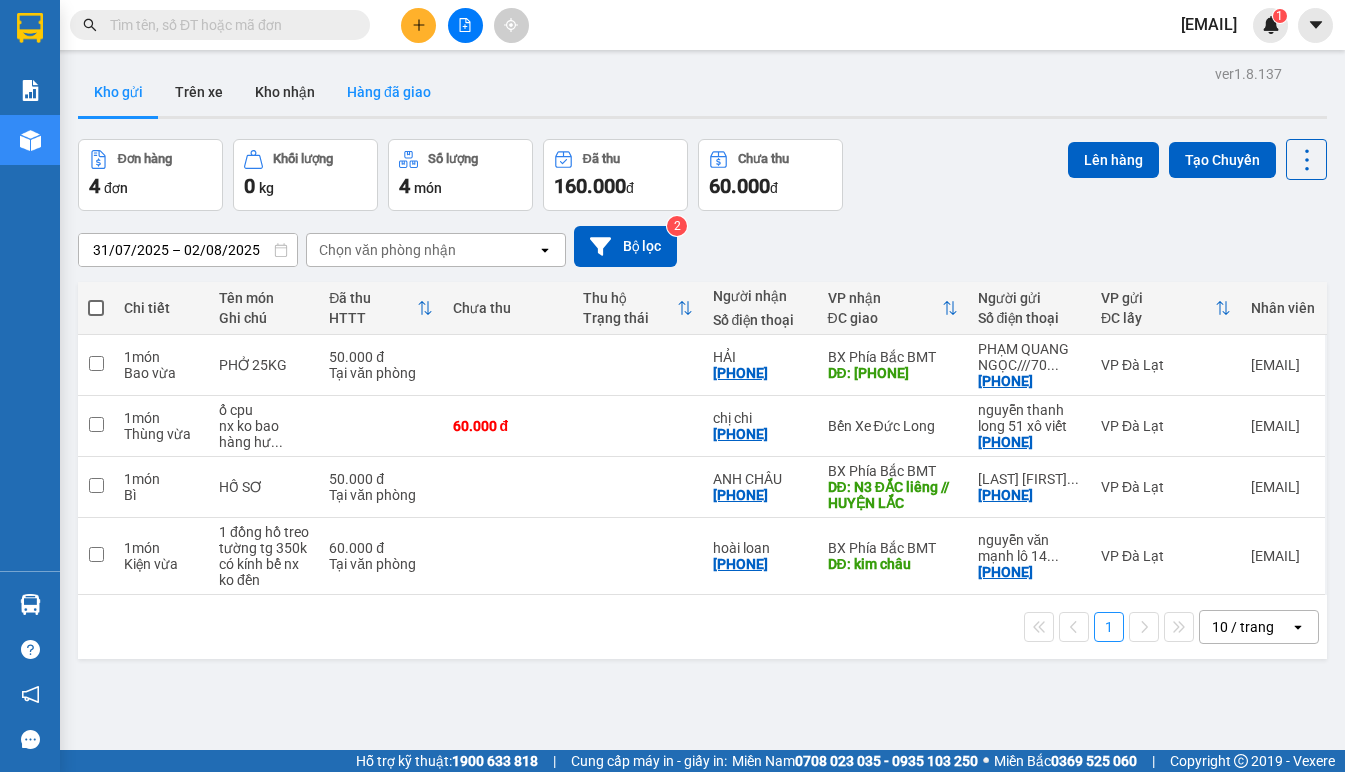 drag, startPoint x: 413, startPoint y: 103, endPoint x: 399, endPoint y: 107, distance: 14.56022 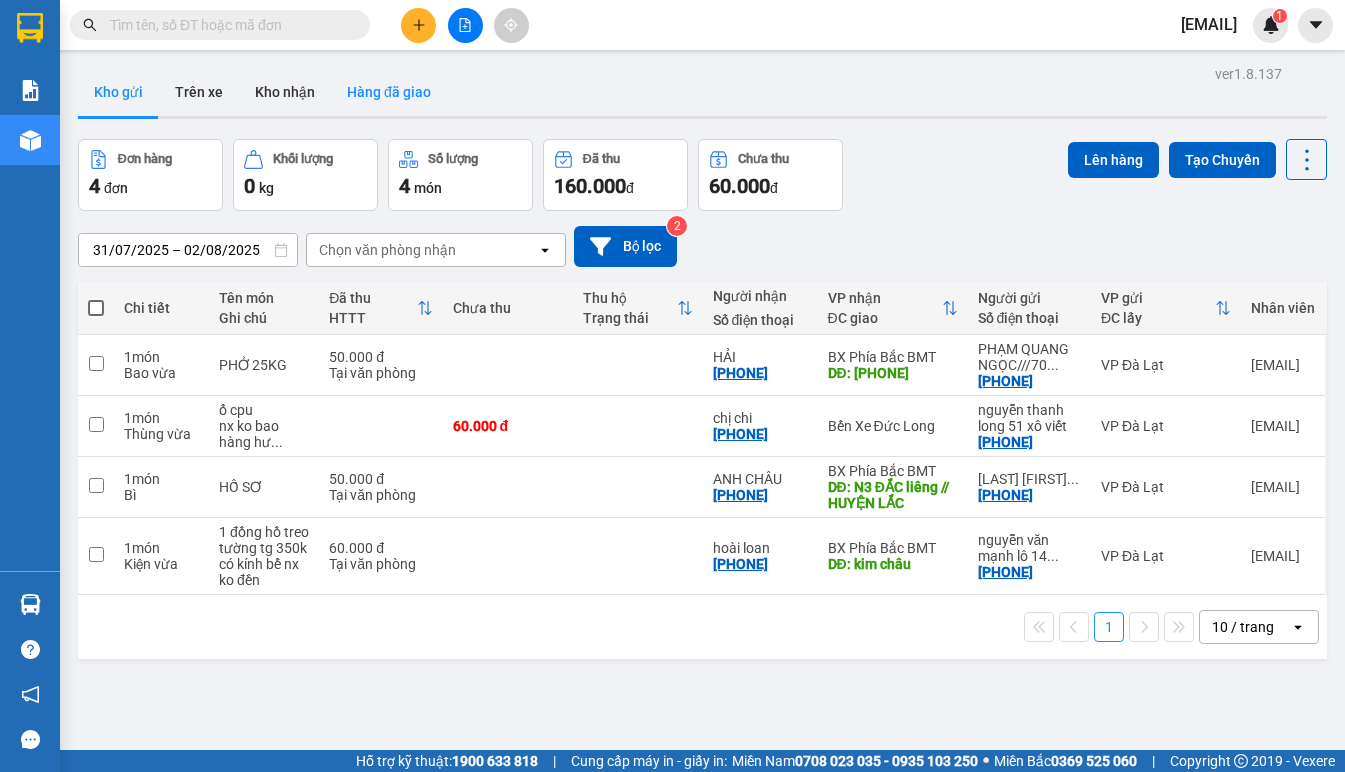 click on "Hàng đã giao" at bounding box center [389, 92] 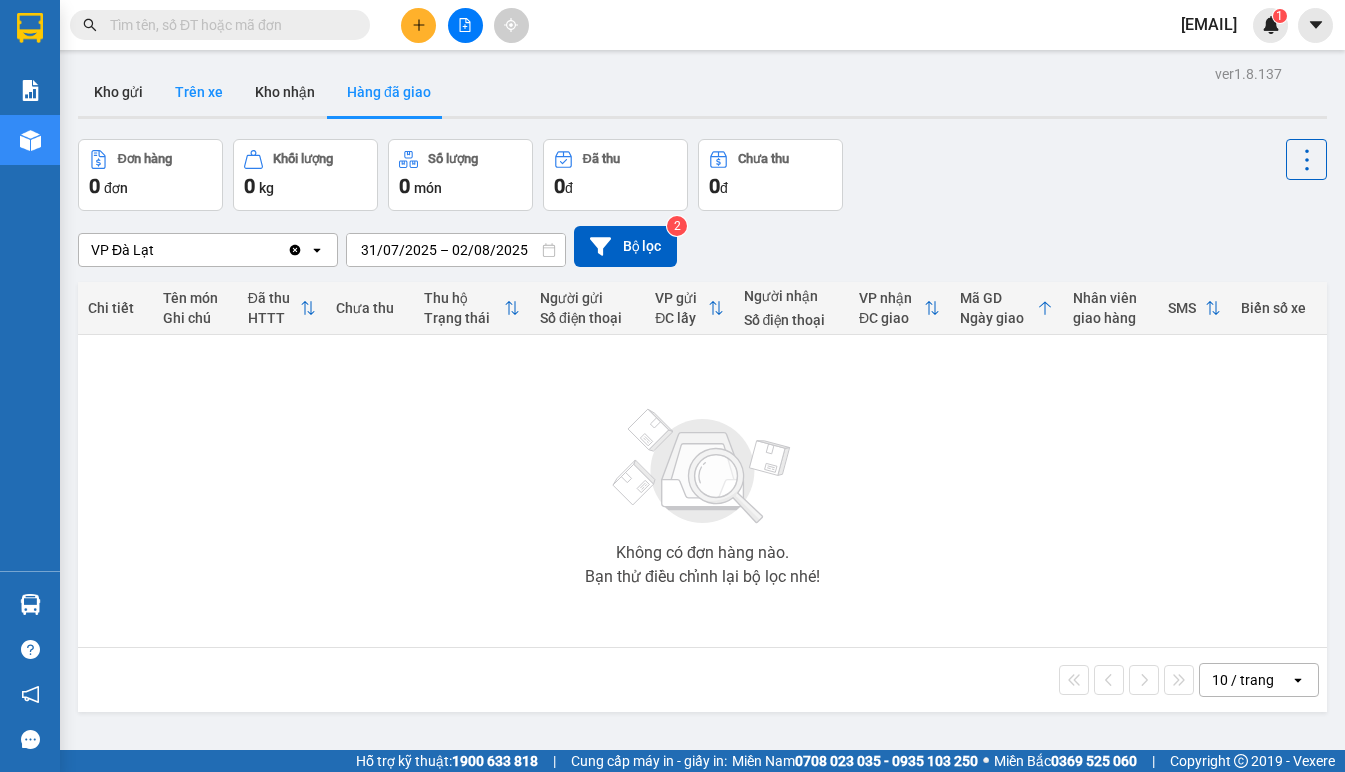 click on "Trên xe" at bounding box center (199, 92) 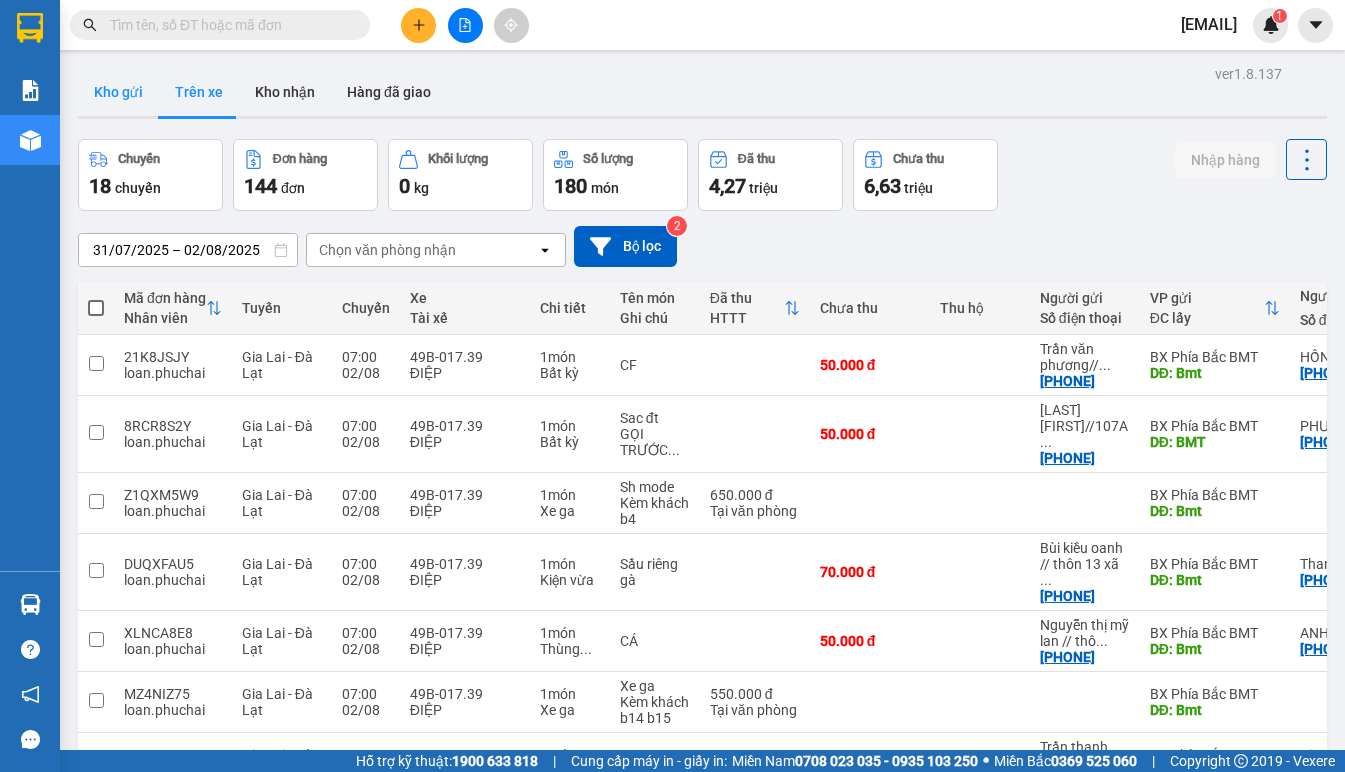 click on "Kho gửi" at bounding box center (118, 92) 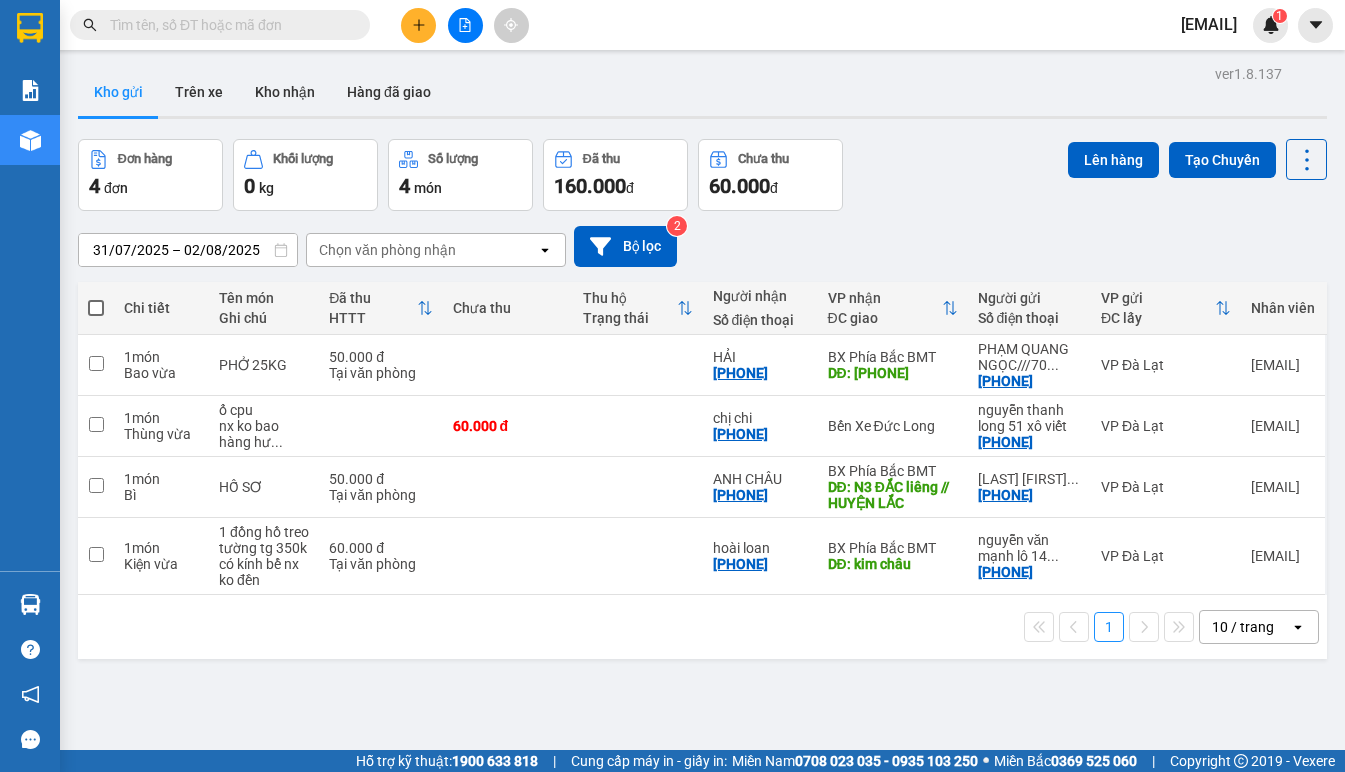 click on "Kho gửi Trên xe Kho nhận Hàng đã giao" at bounding box center (702, 94) 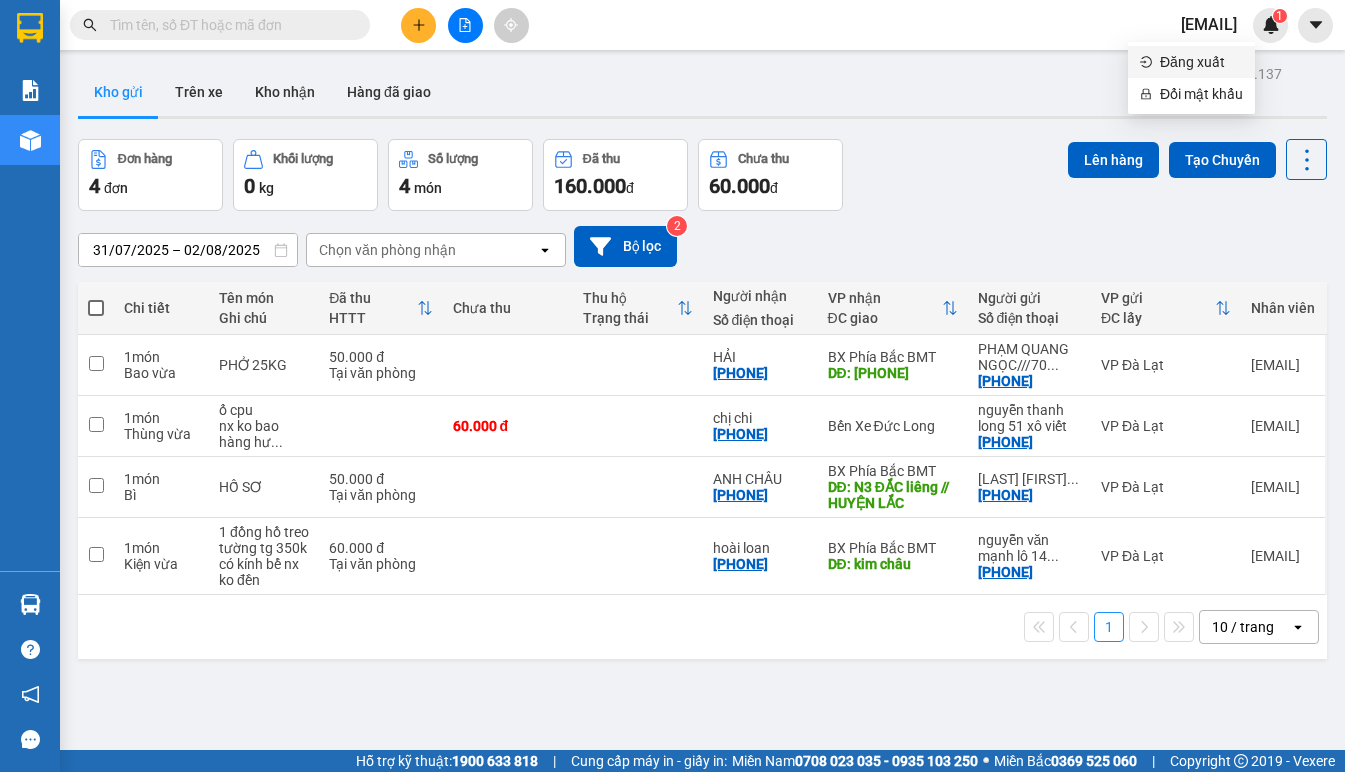 click on "Đăng xuất" at bounding box center (1201, 62) 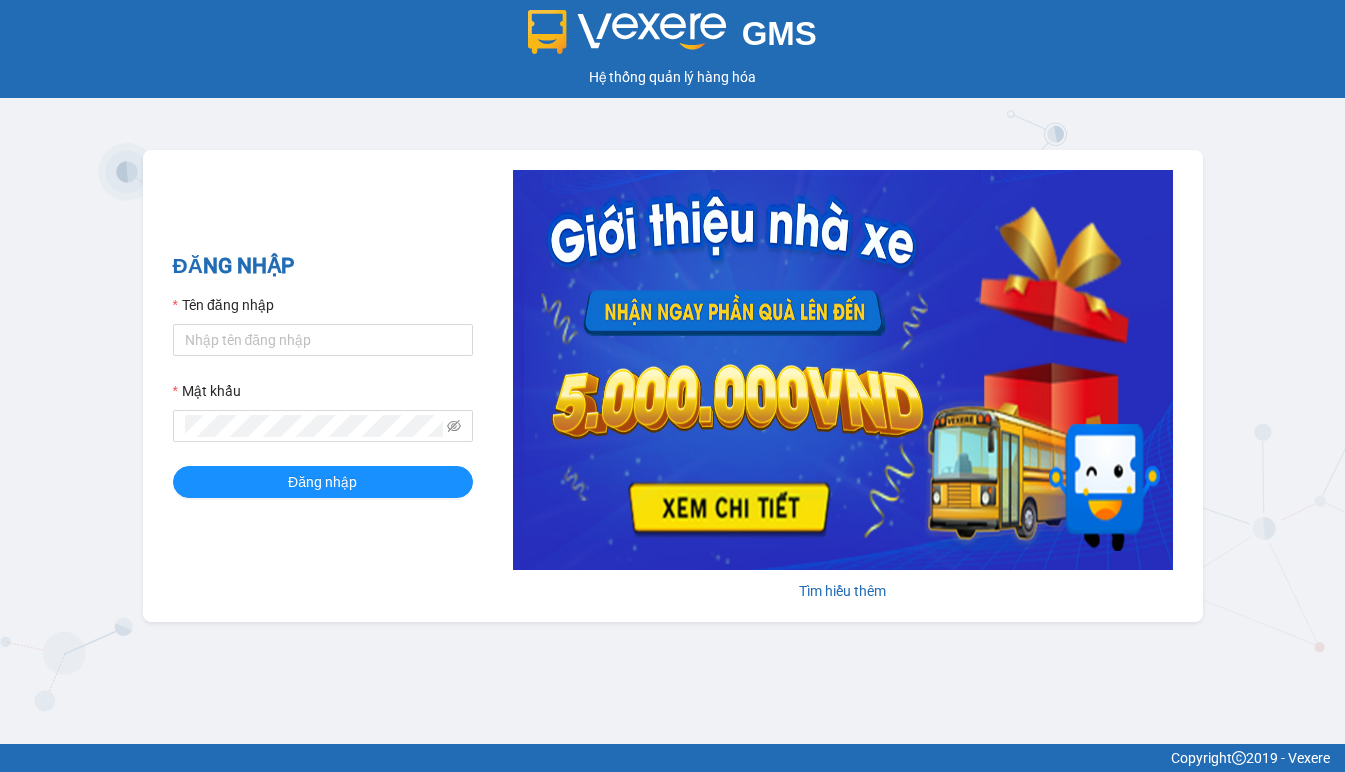 scroll, scrollTop: 0, scrollLeft: 0, axis: both 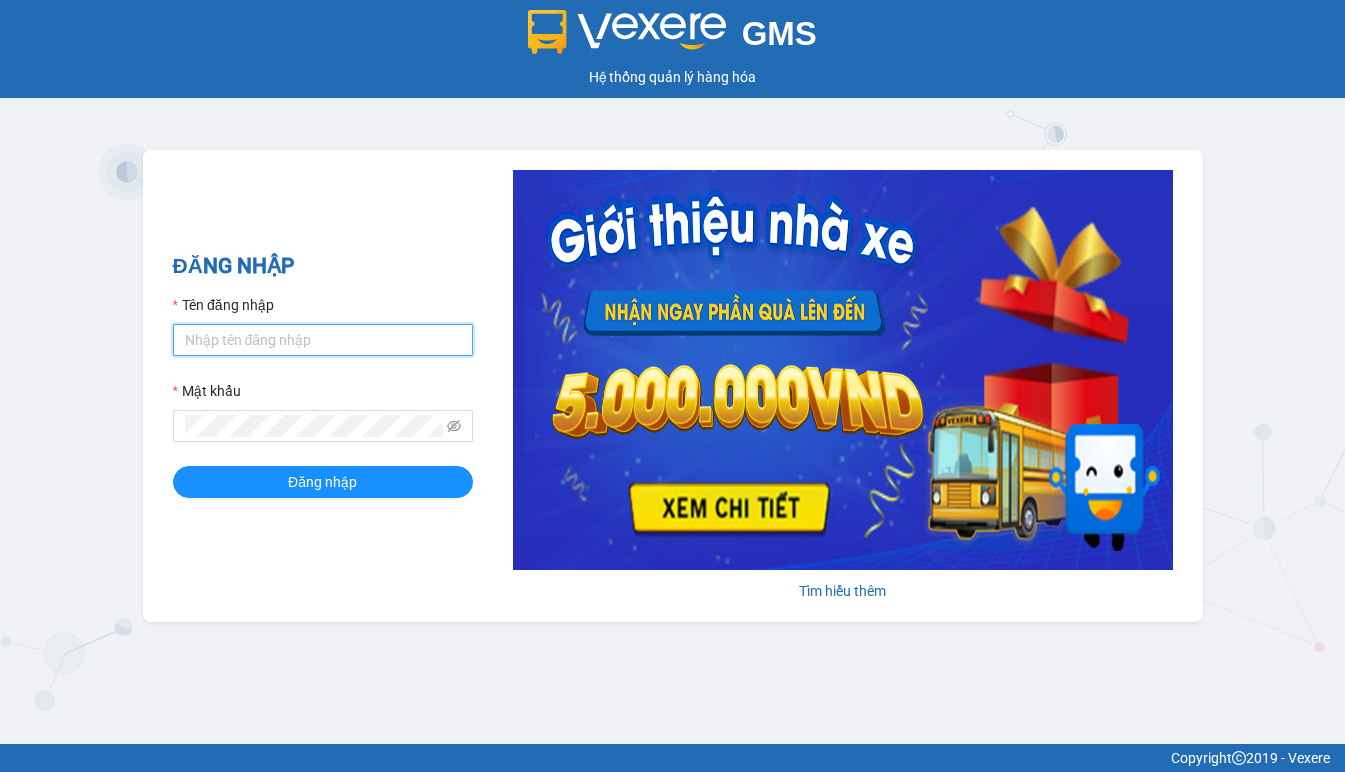 click on "Tên đăng nhập" at bounding box center (323, 340) 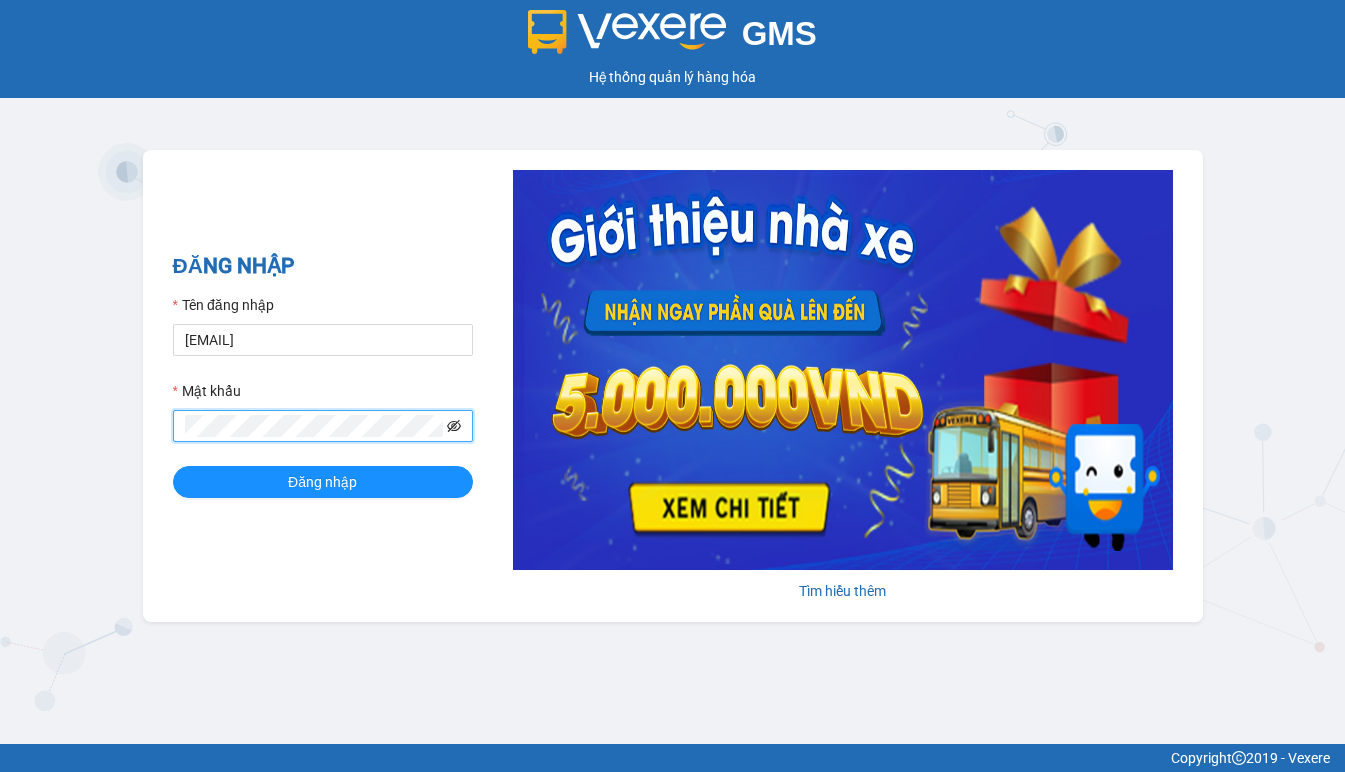 click 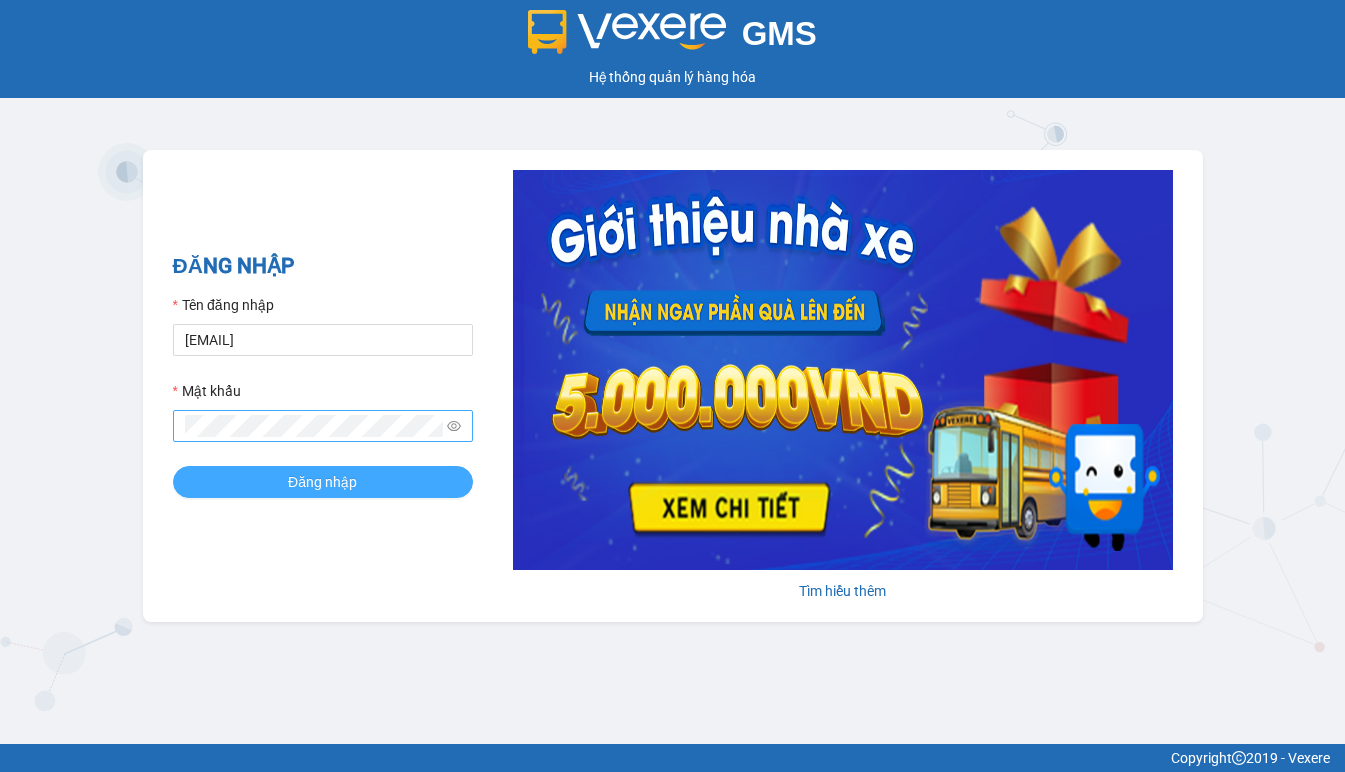 click on "Đăng nhập" at bounding box center [323, 482] 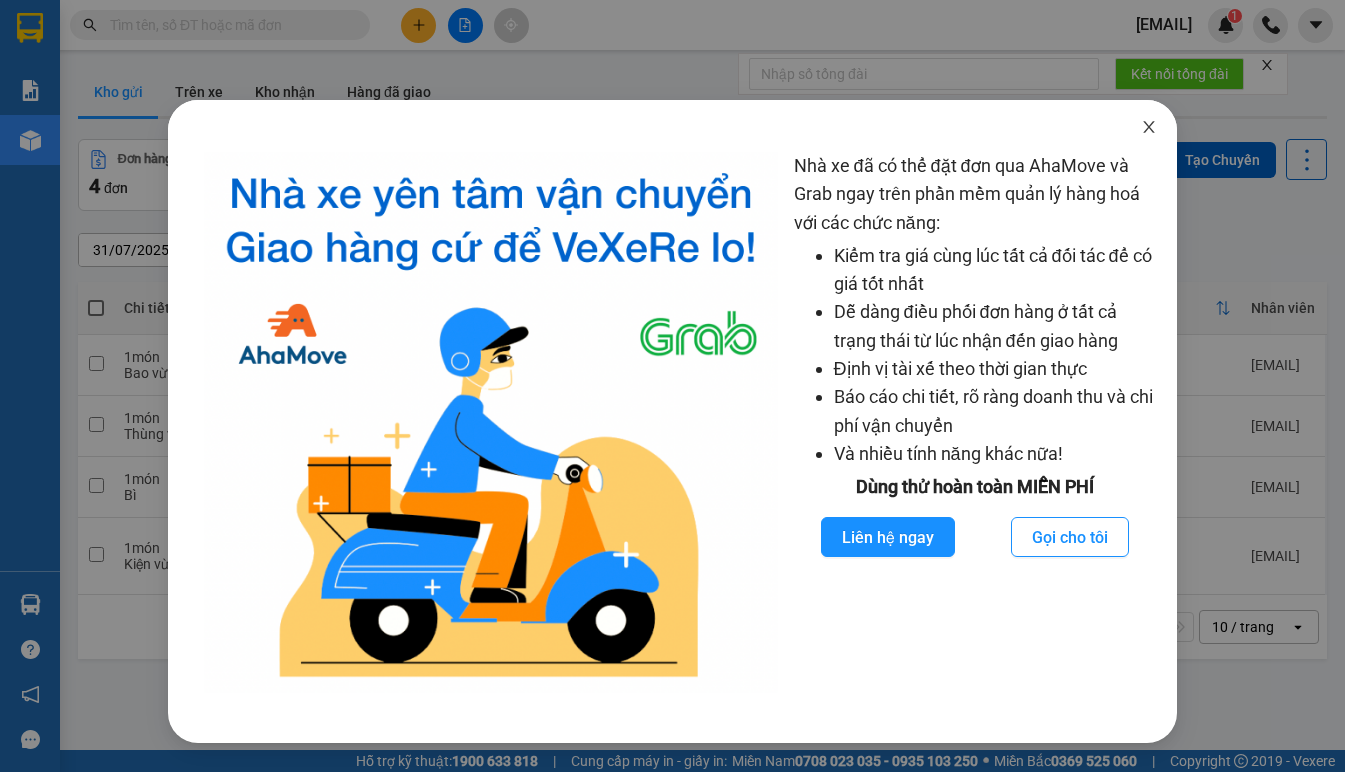 click 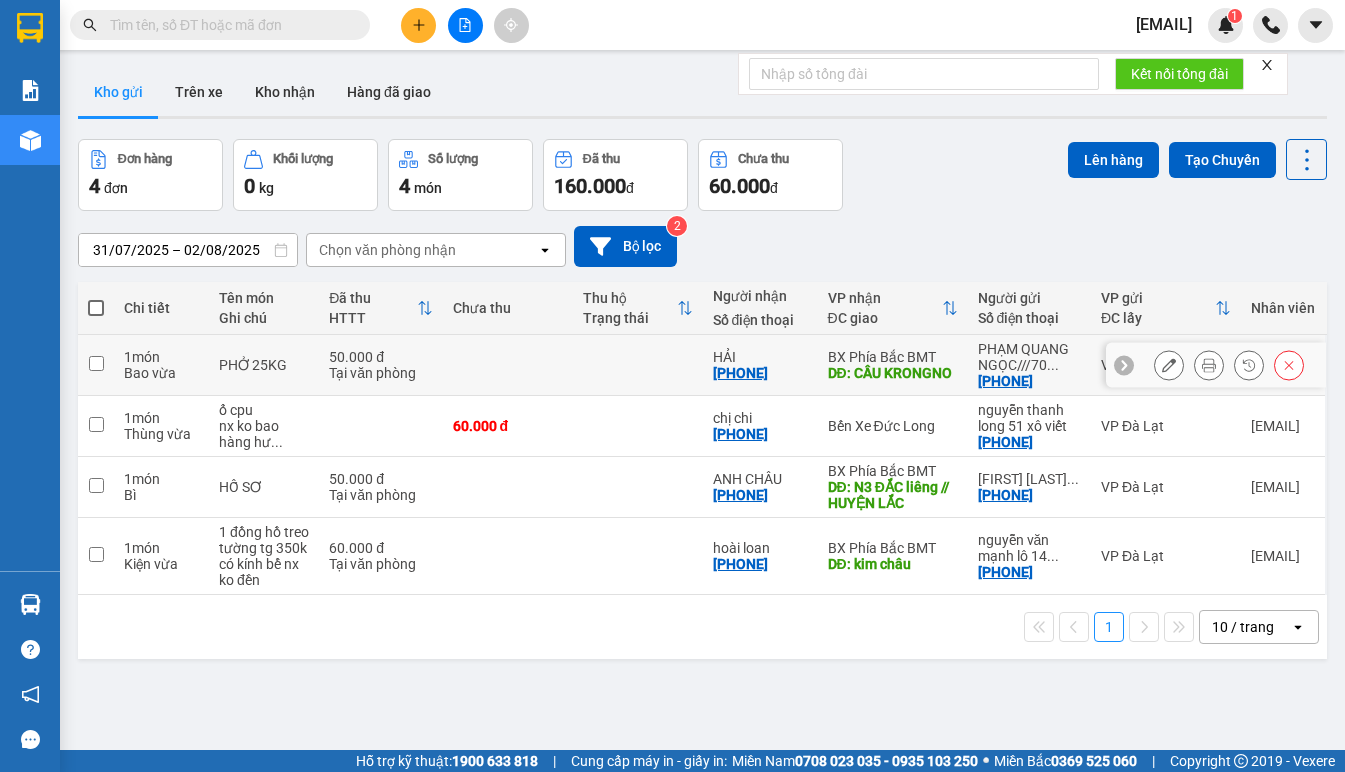 click at bounding box center (638, 365) 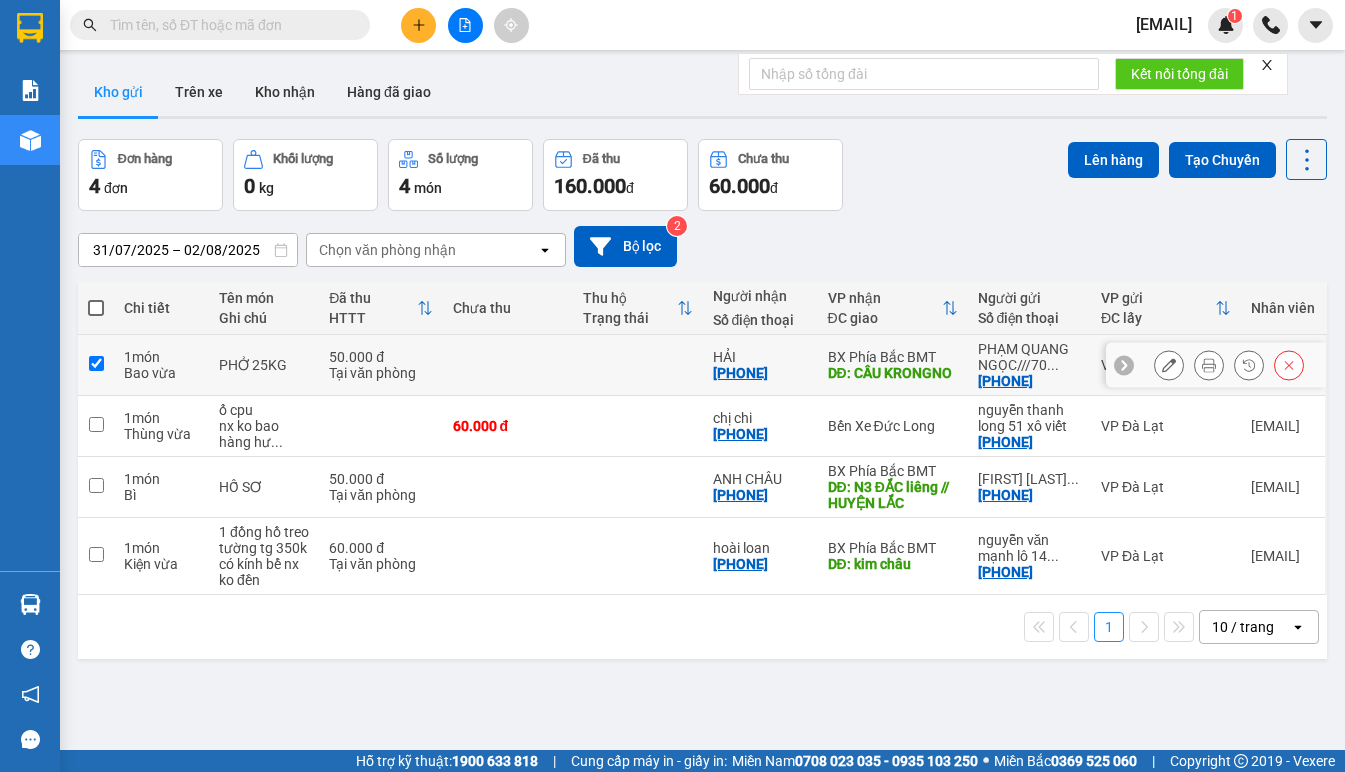 checkbox on "true" 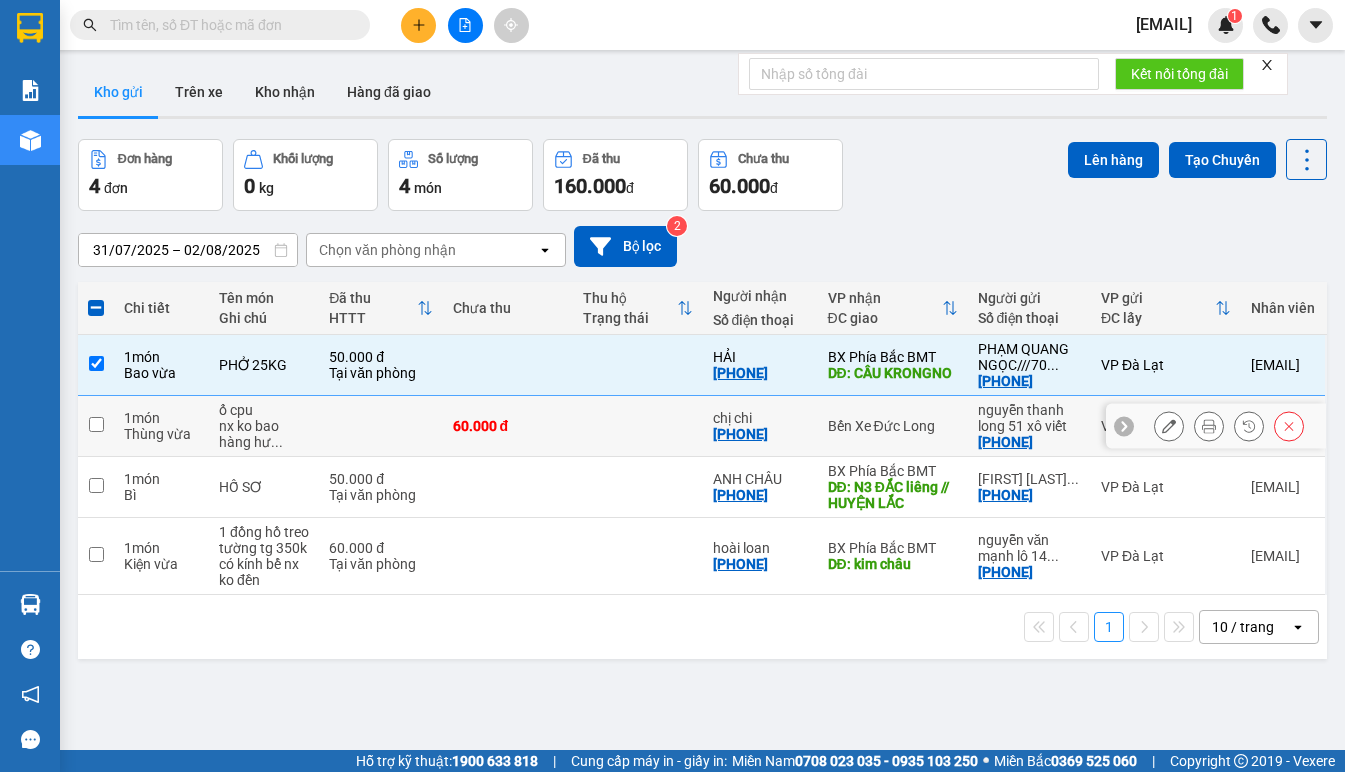 click at bounding box center [638, 426] 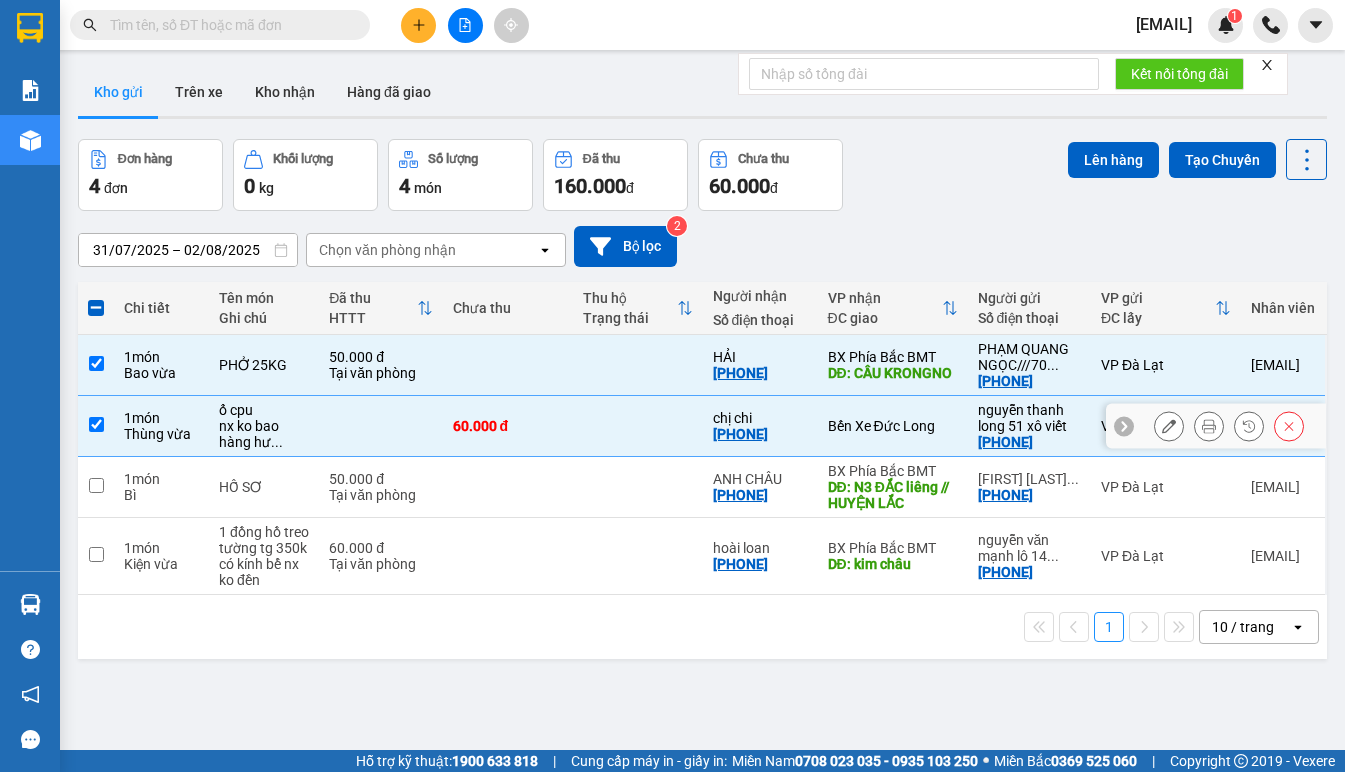 click at bounding box center (638, 426) 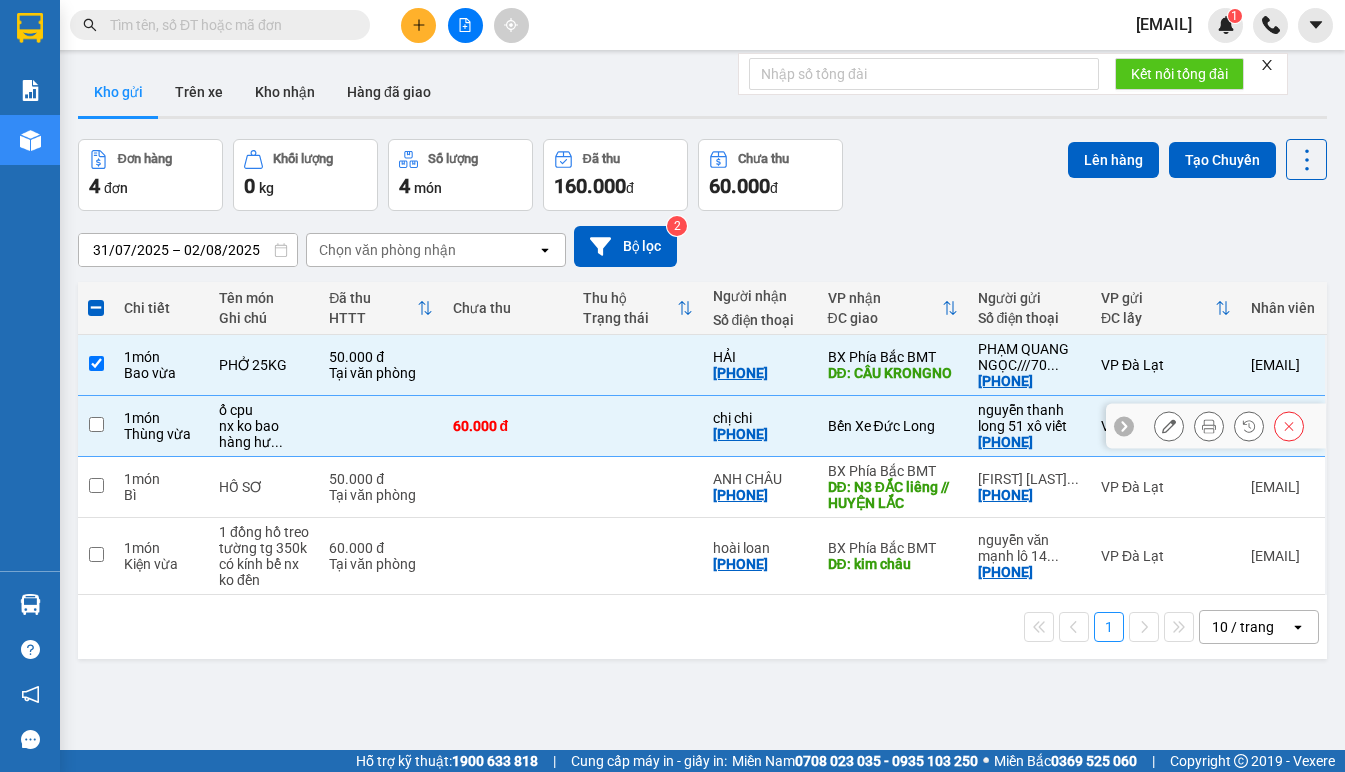 checkbox on "false" 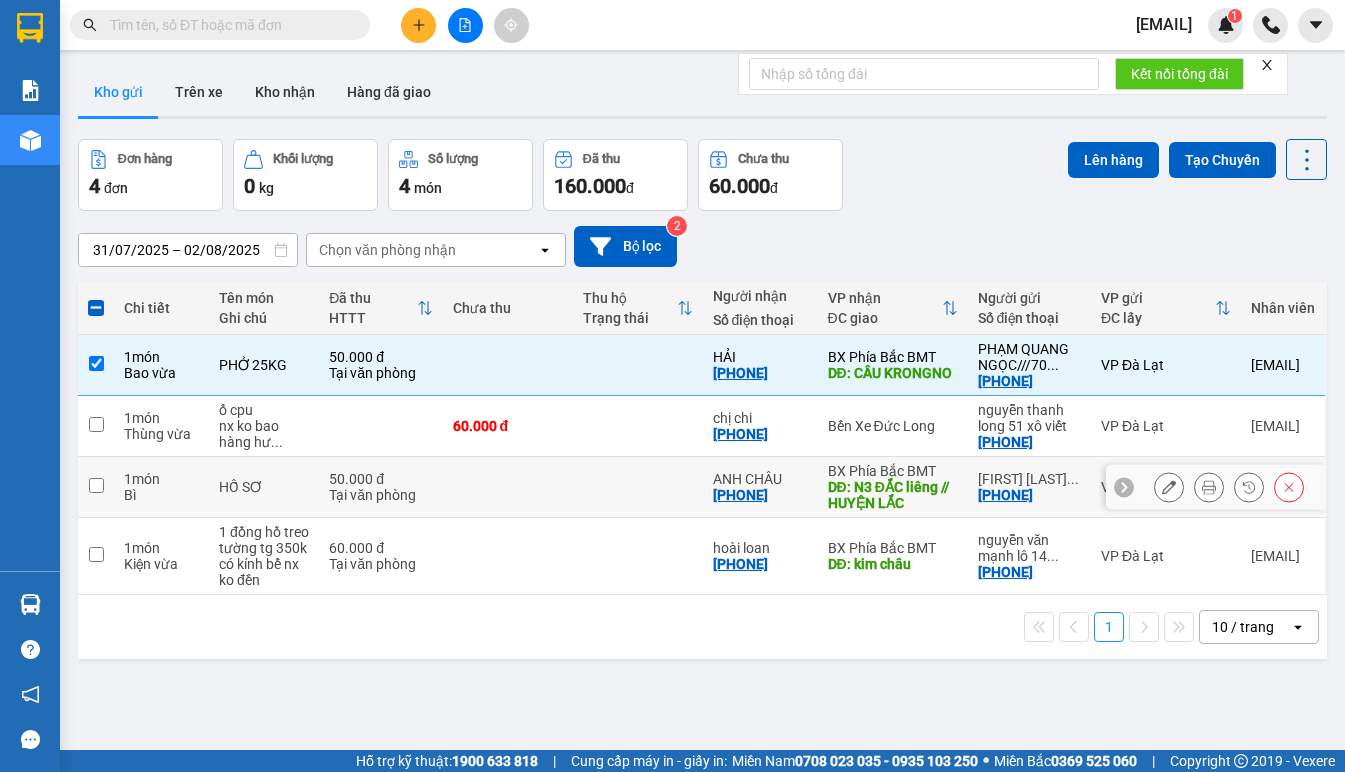 click at bounding box center [638, 487] 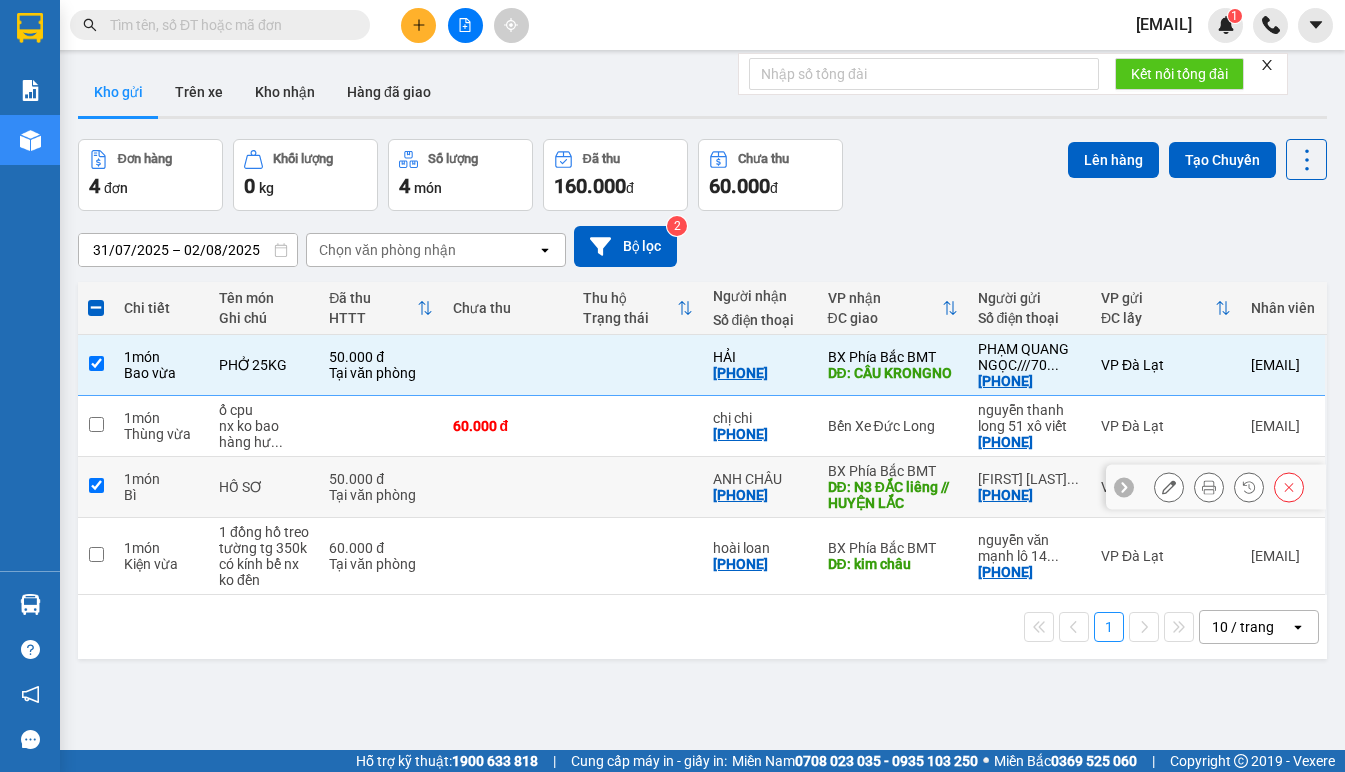 checkbox on "true" 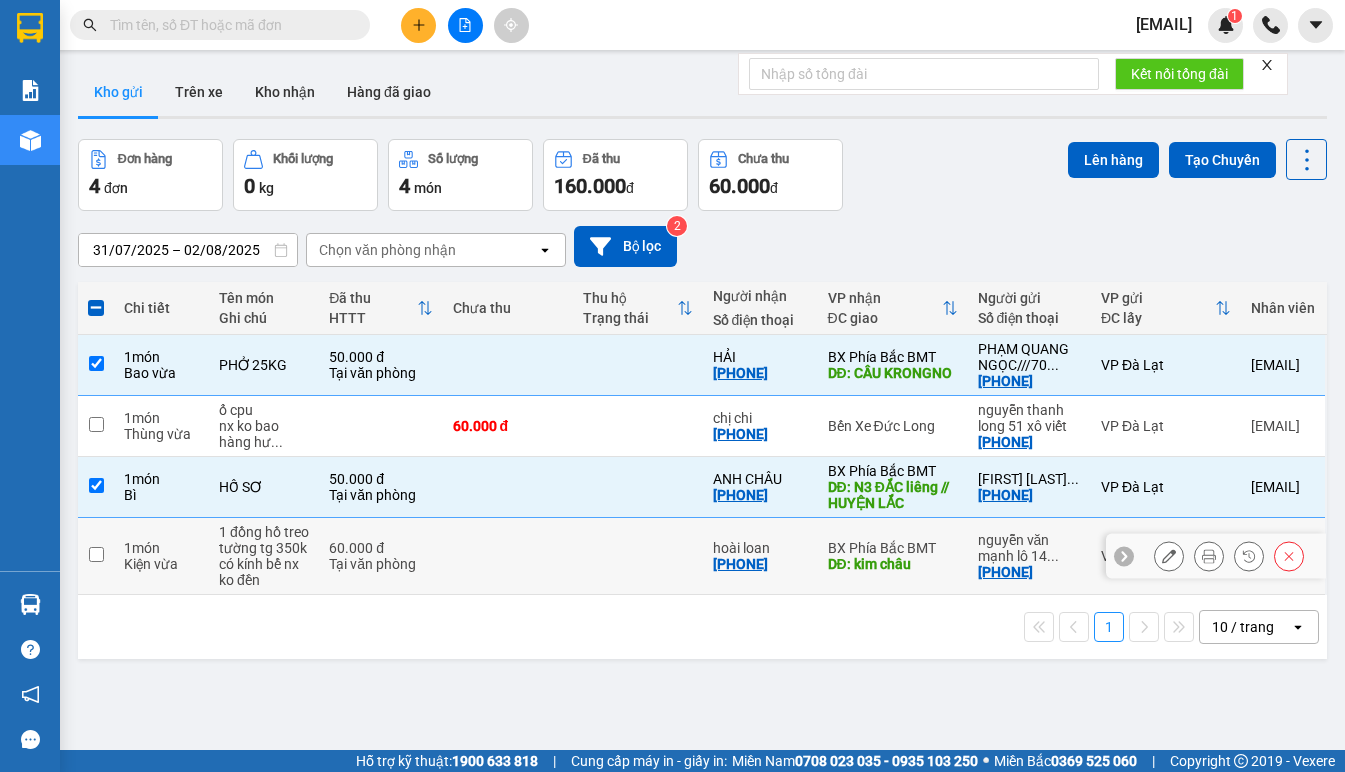 click at bounding box center (638, 556) 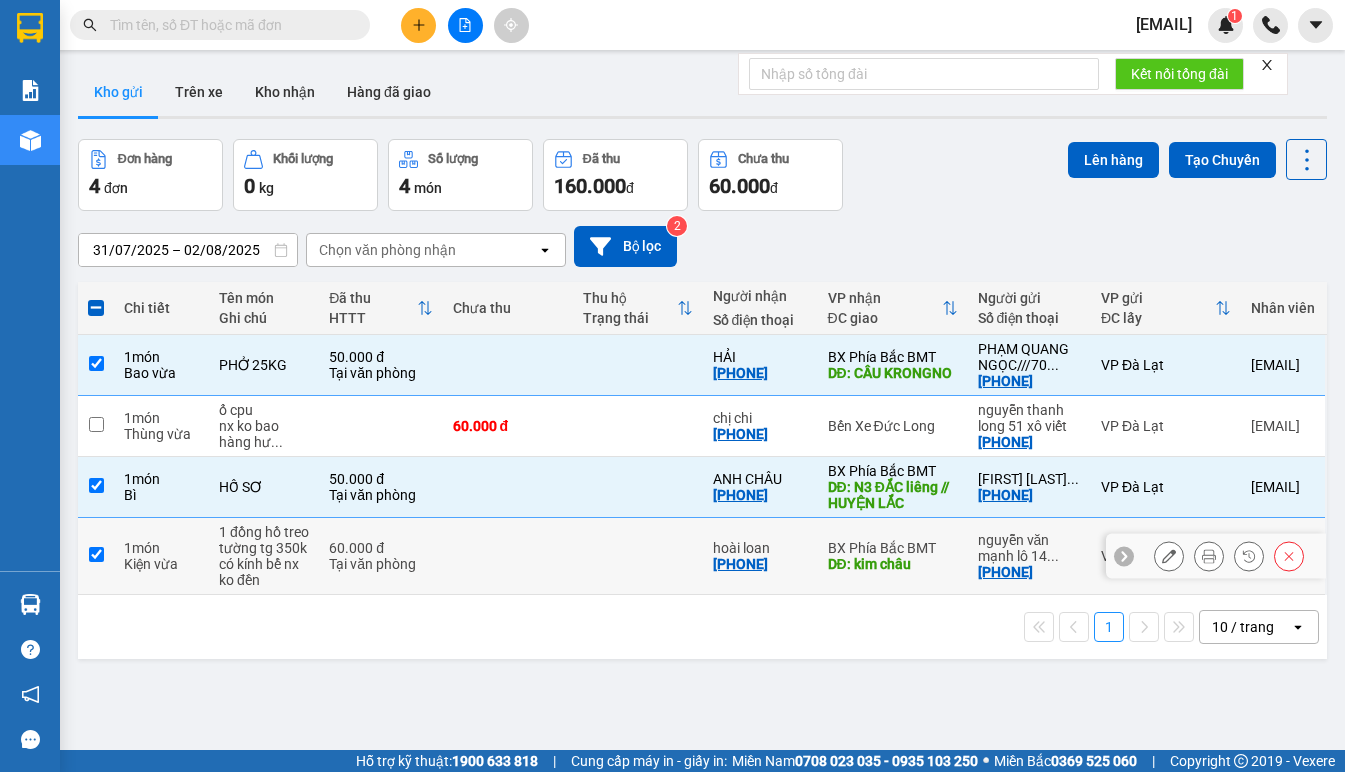 checkbox on "true" 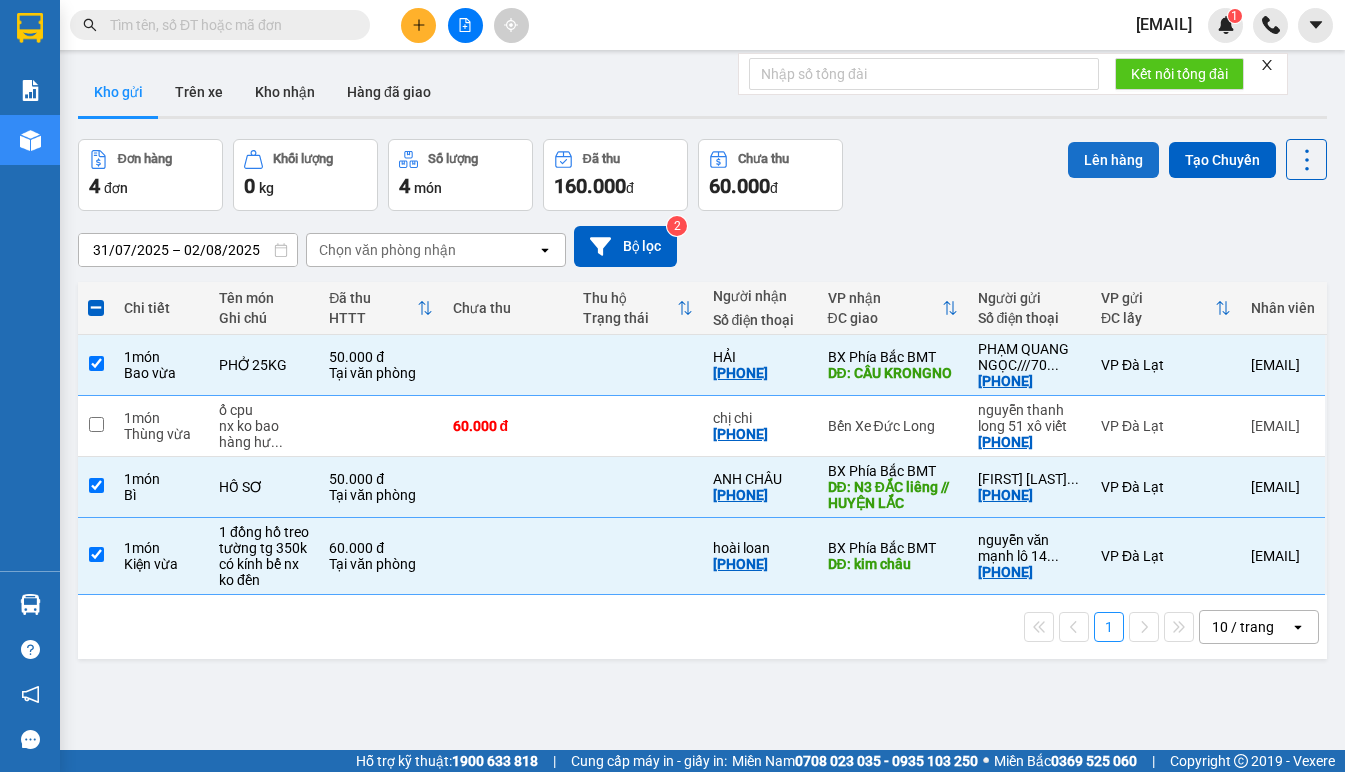 click on "Lên hàng" at bounding box center [1113, 160] 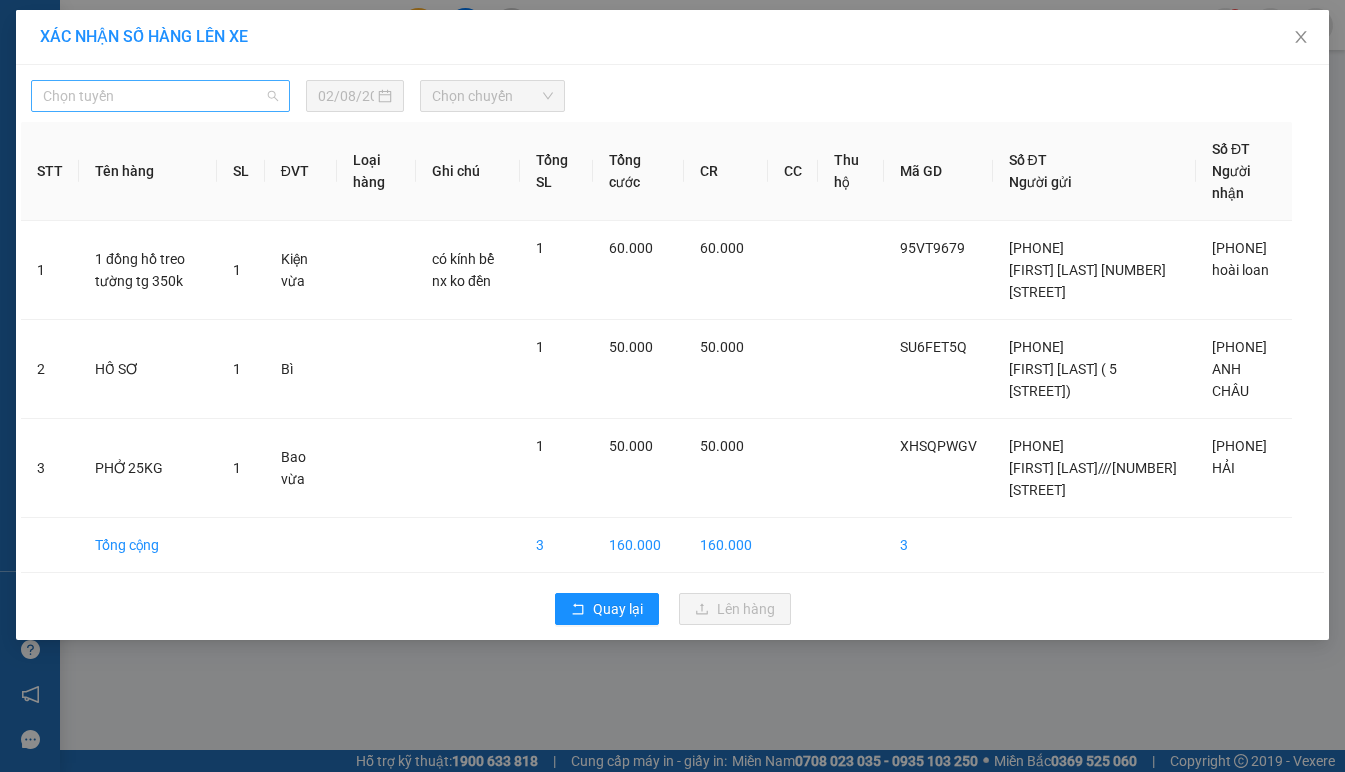 click on "Chọn tuyến" at bounding box center [160, 96] 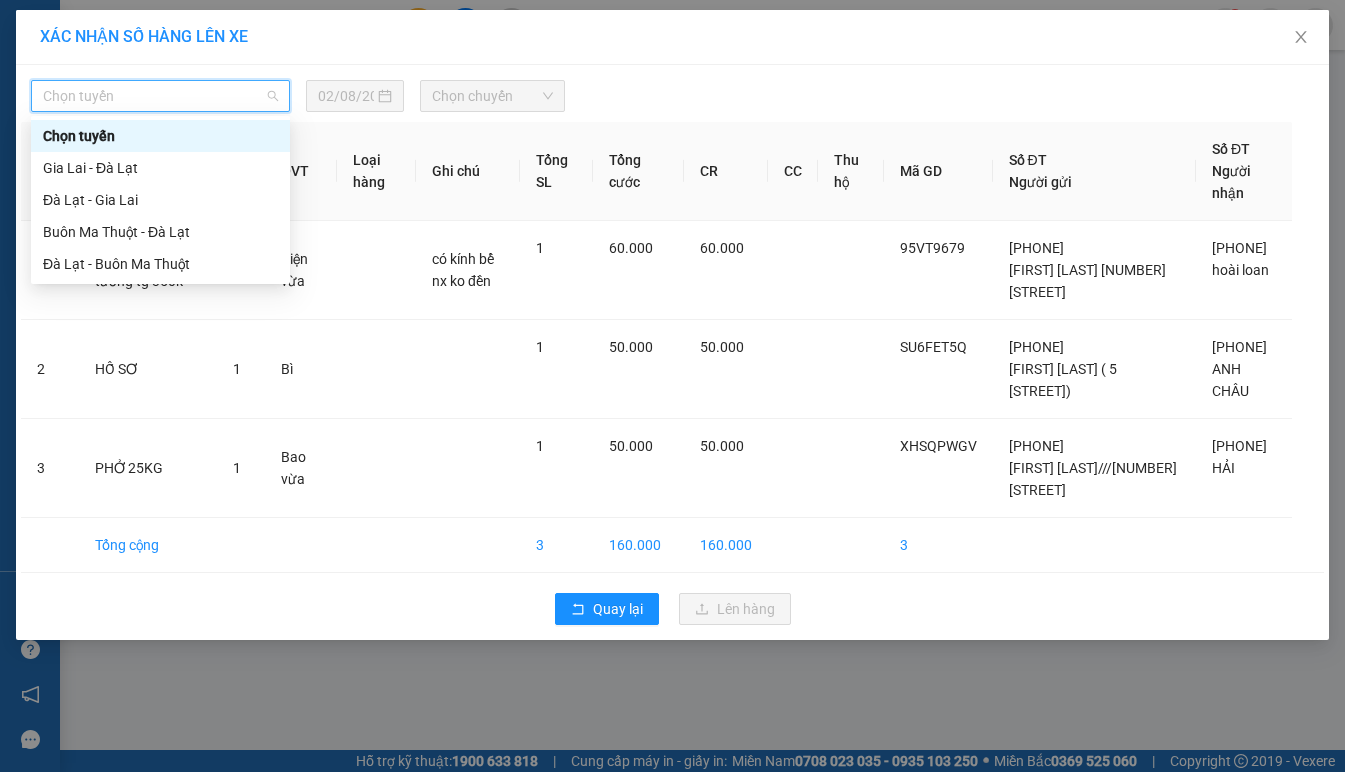click on "Chọn tuyến" at bounding box center [160, 96] 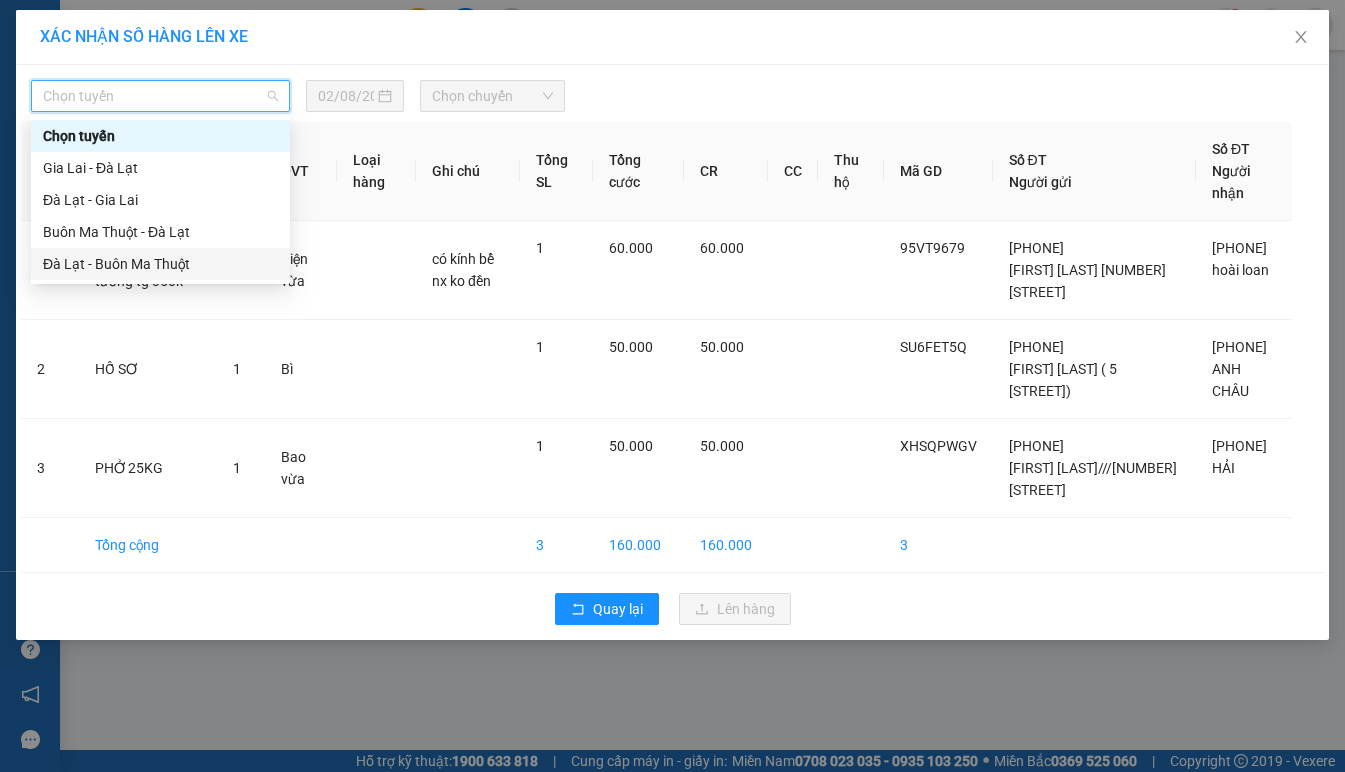 drag, startPoint x: 134, startPoint y: 272, endPoint x: 141, endPoint y: 263, distance: 11.401754 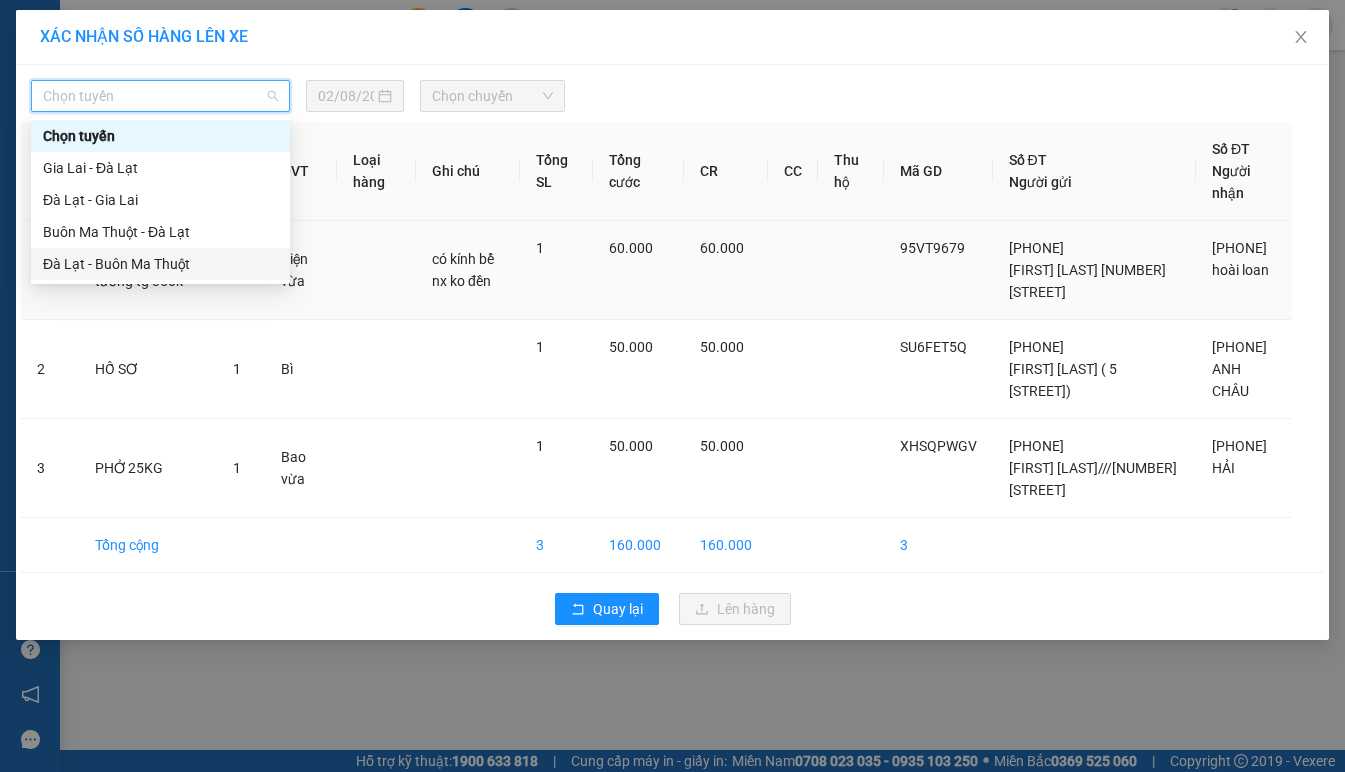 click on "Đà Lạt - Buôn Ma Thuột" at bounding box center [160, 264] 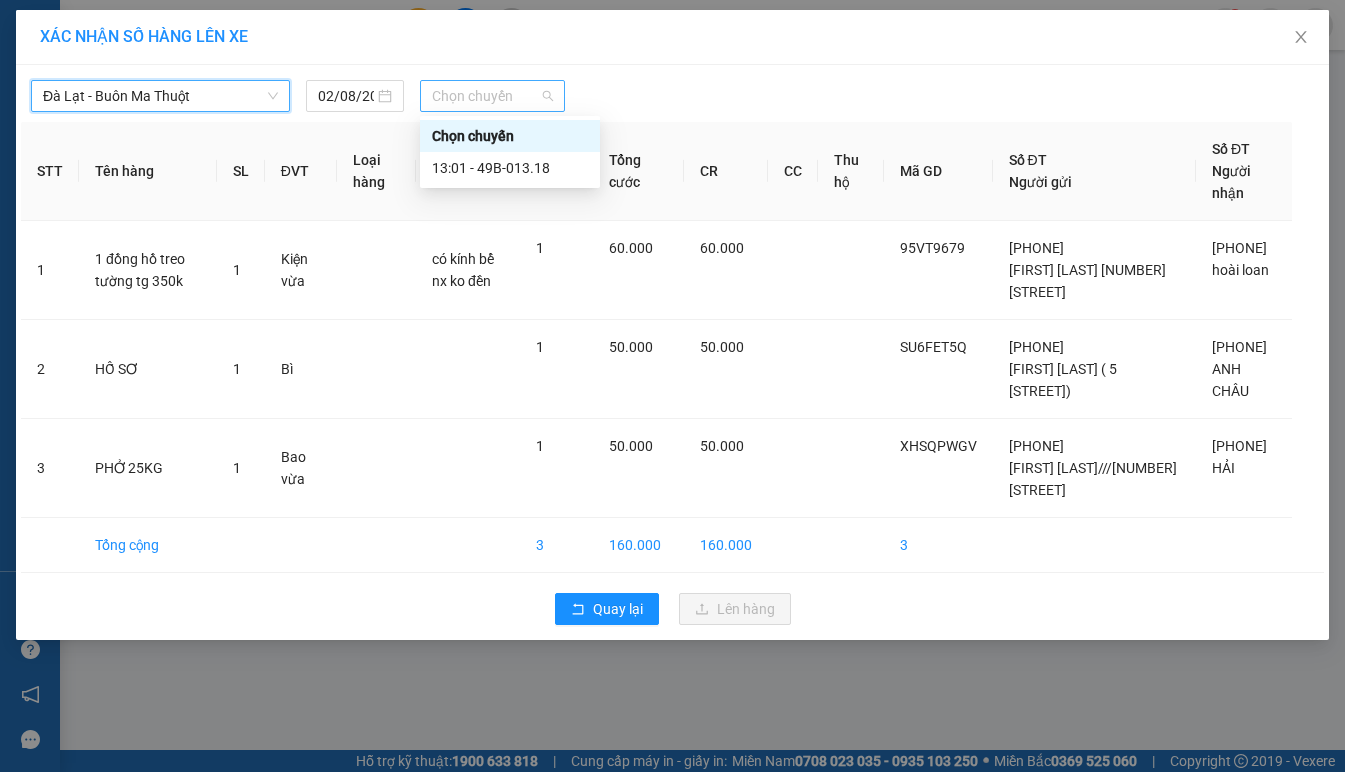 click on "Chọn chuyến" at bounding box center (492, 96) 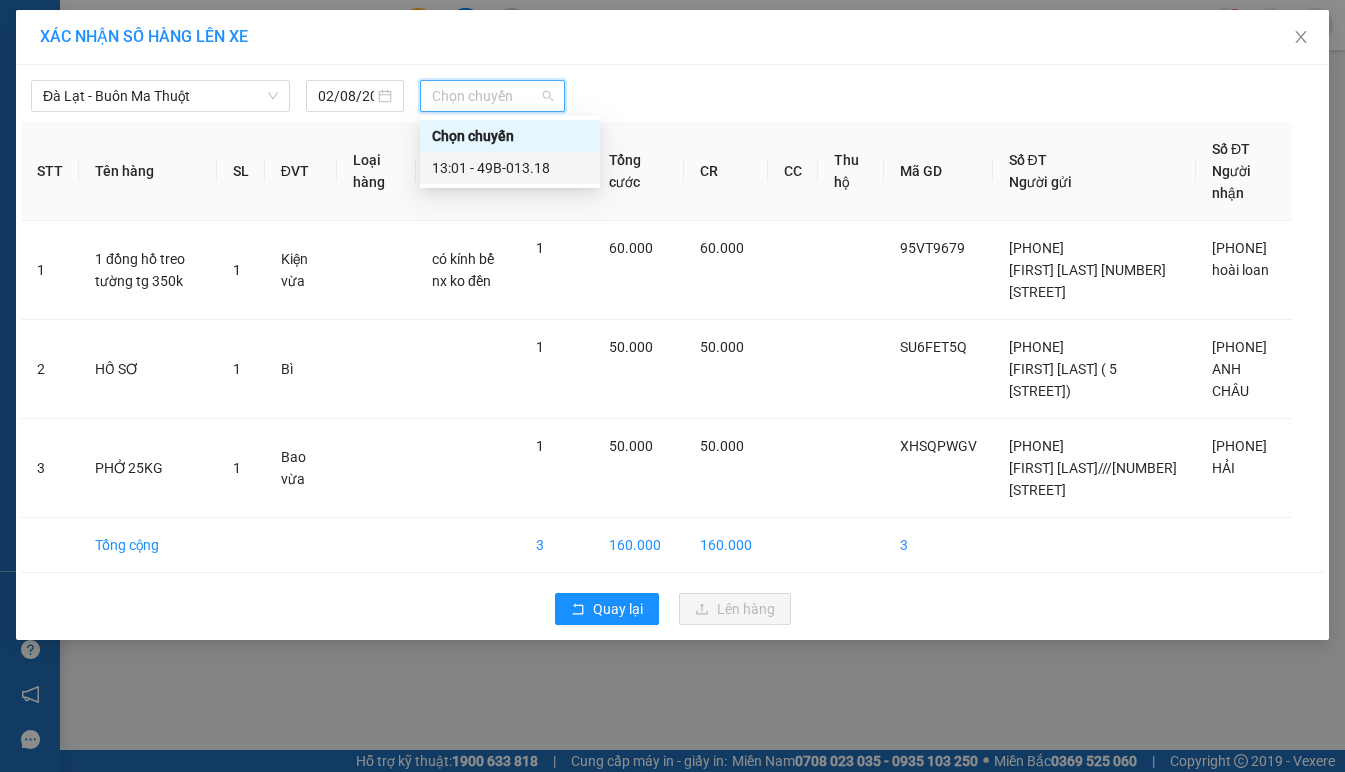 click on "[TIME]     - [PLATE]" at bounding box center (510, 168) 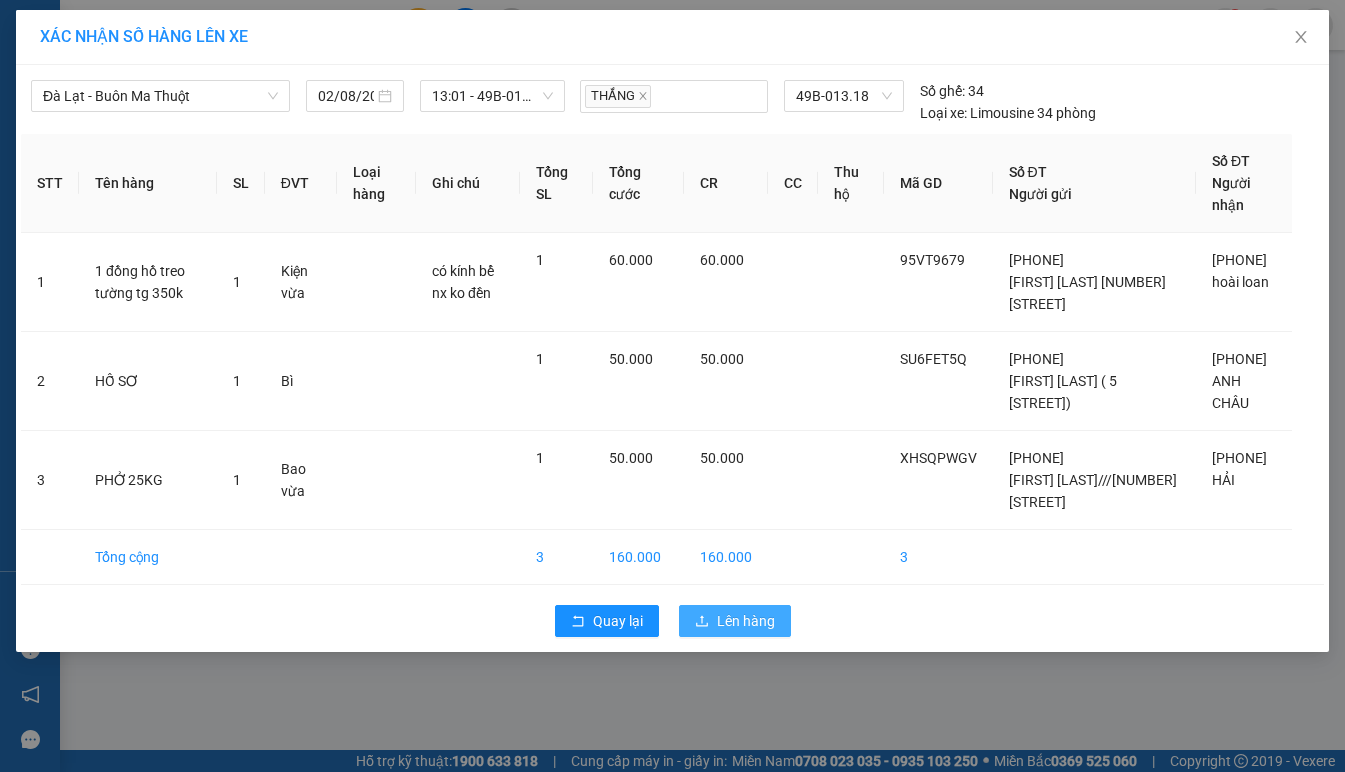 click on "Lên hàng" at bounding box center [746, 621] 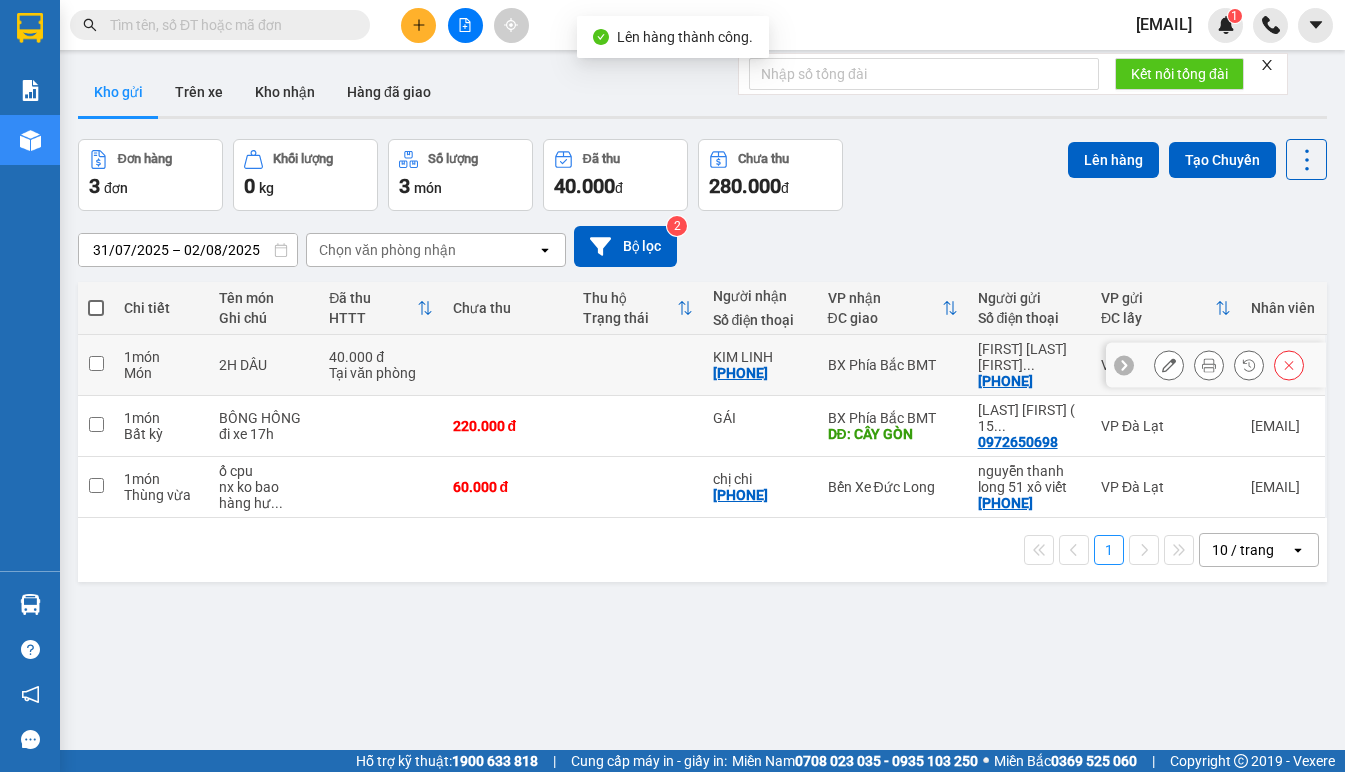click at bounding box center (638, 365) 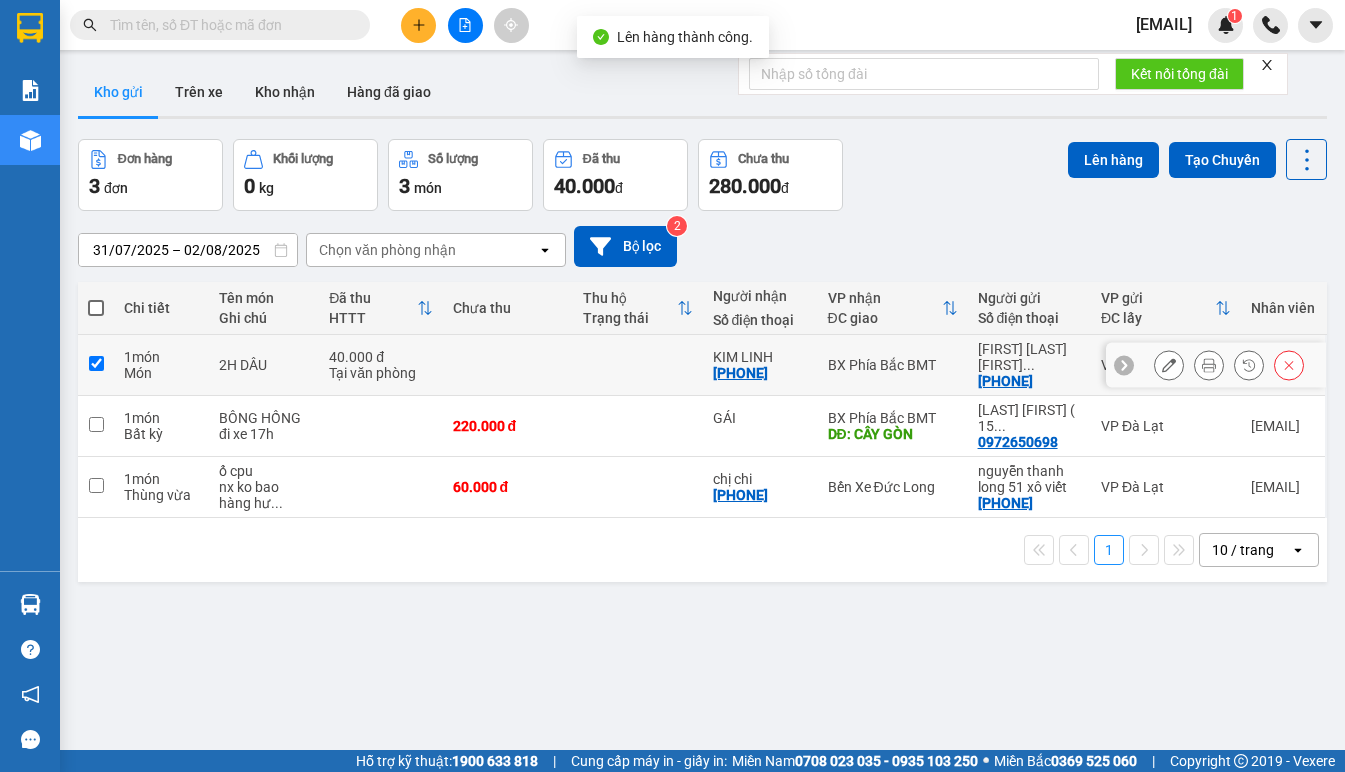 checkbox on "true" 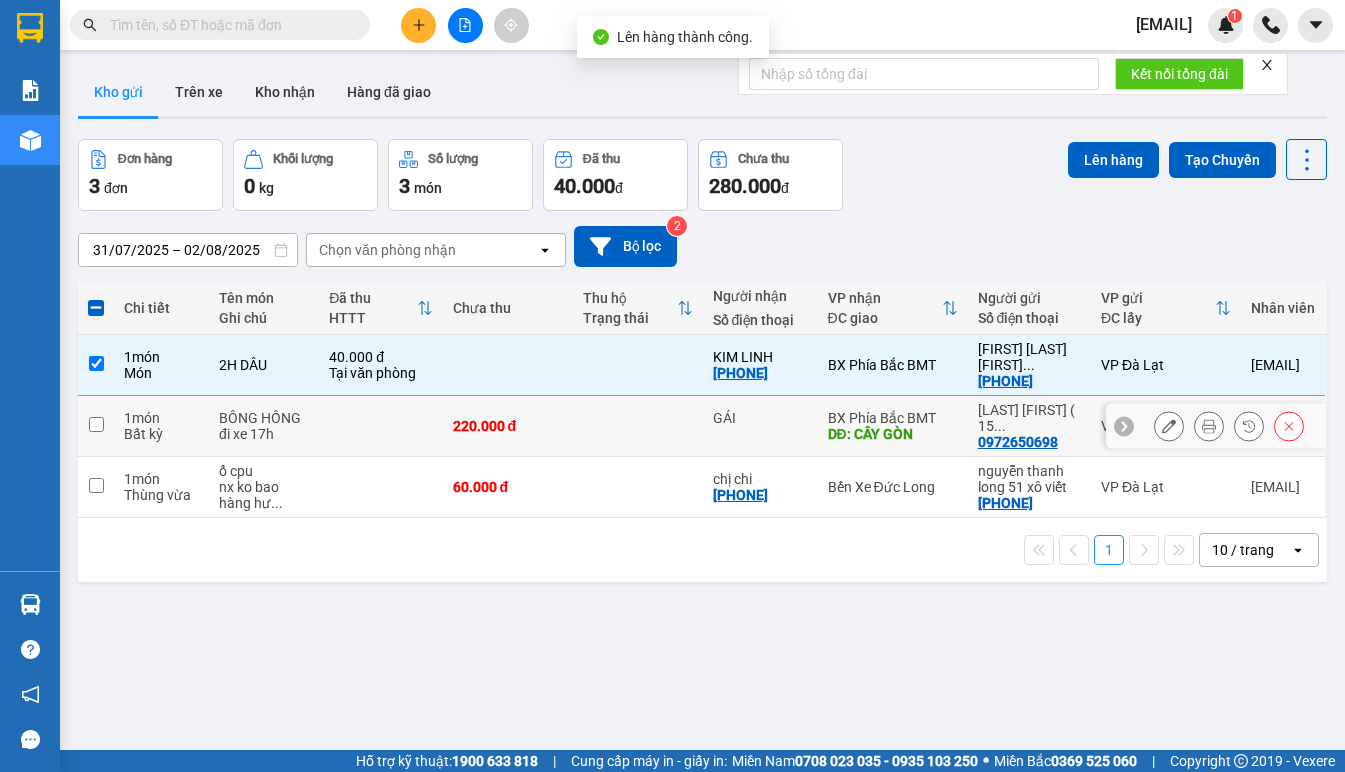 click at bounding box center (638, 426) 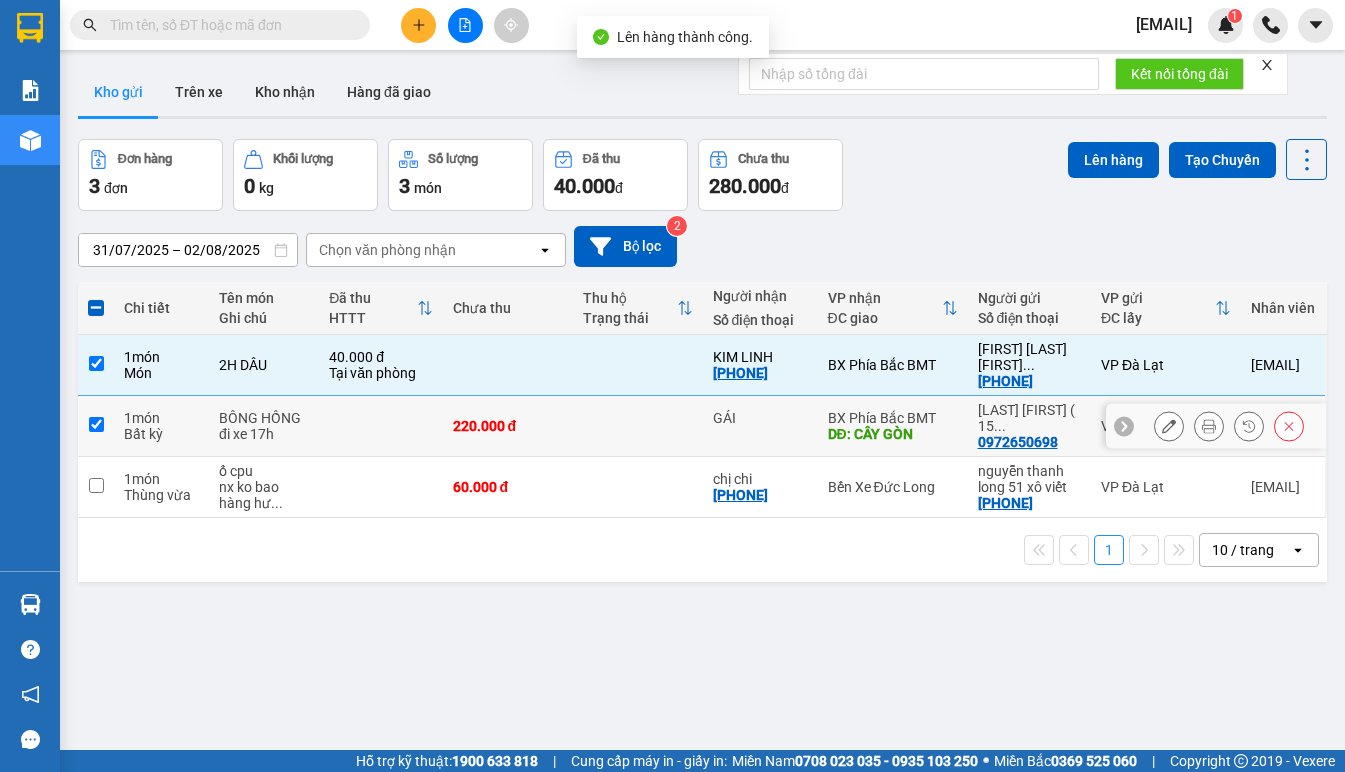 checkbox on "true" 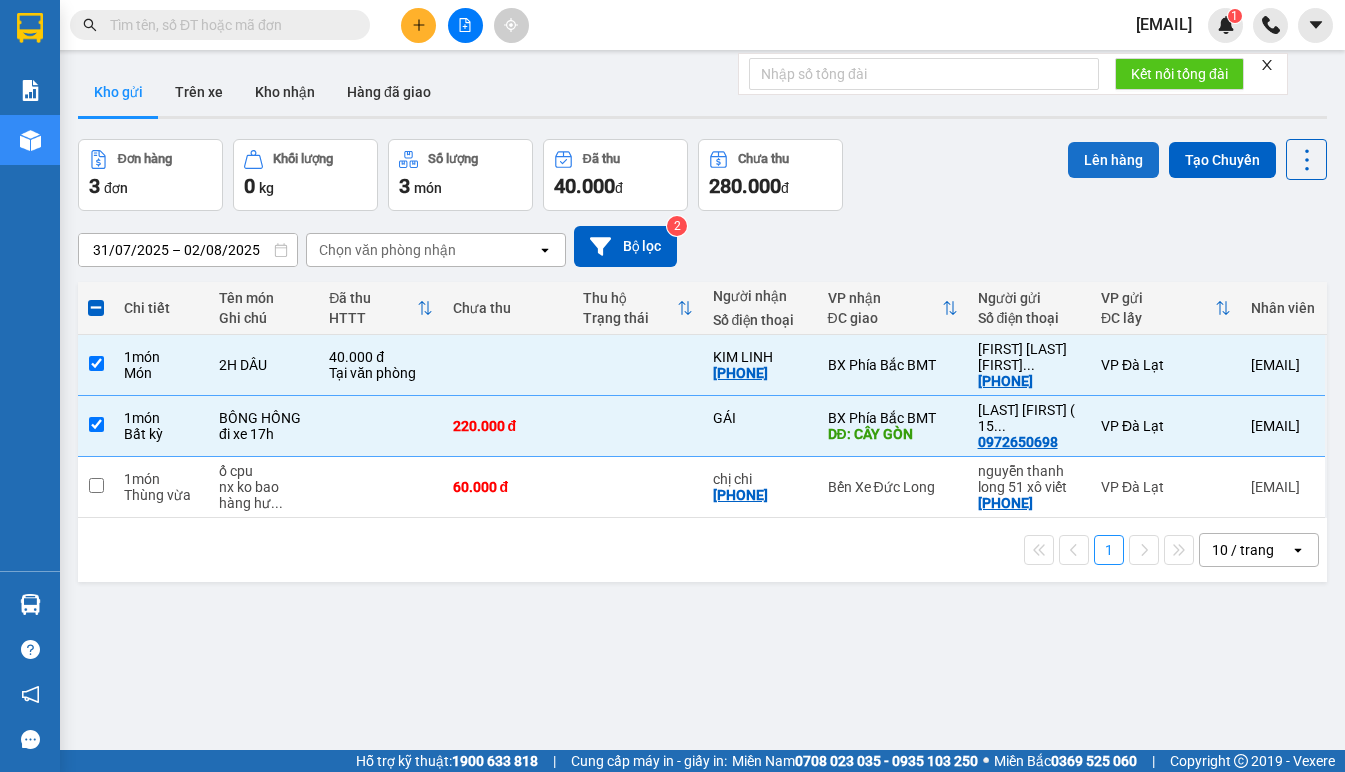 click on "Lên hàng" at bounding box center (1113, 160) 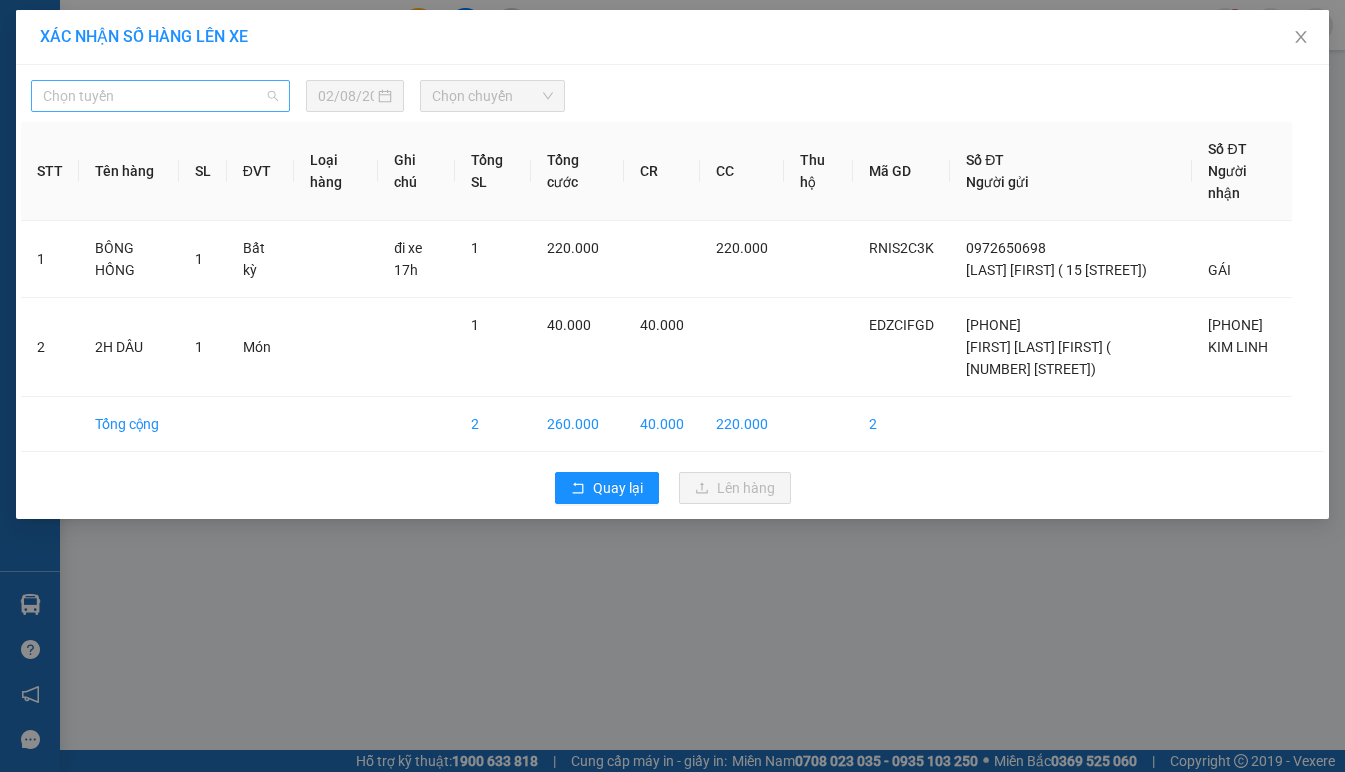 click on "Chọn tuyến" at bounding box center [160, 96] 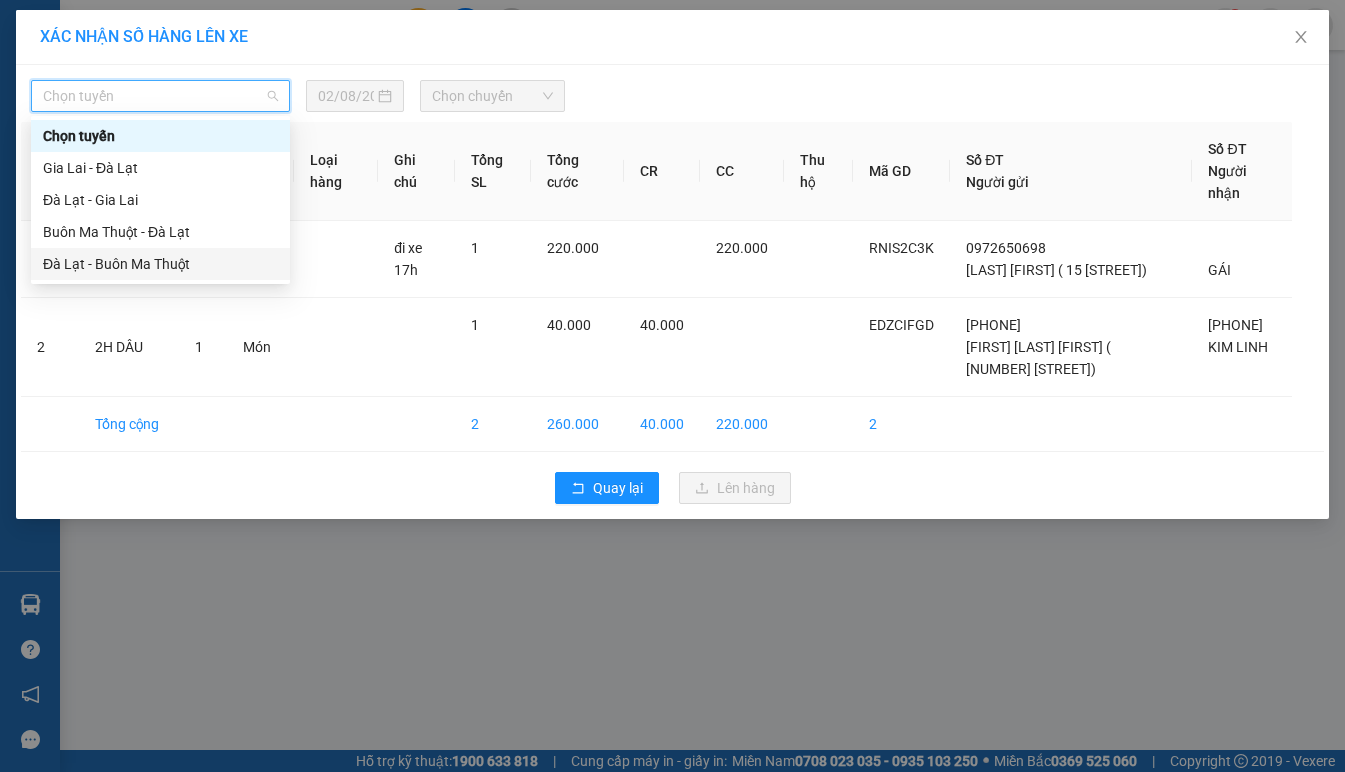click on "Đà Lạt - Buôn Ma Thuột" at bounding box center [160, 264] 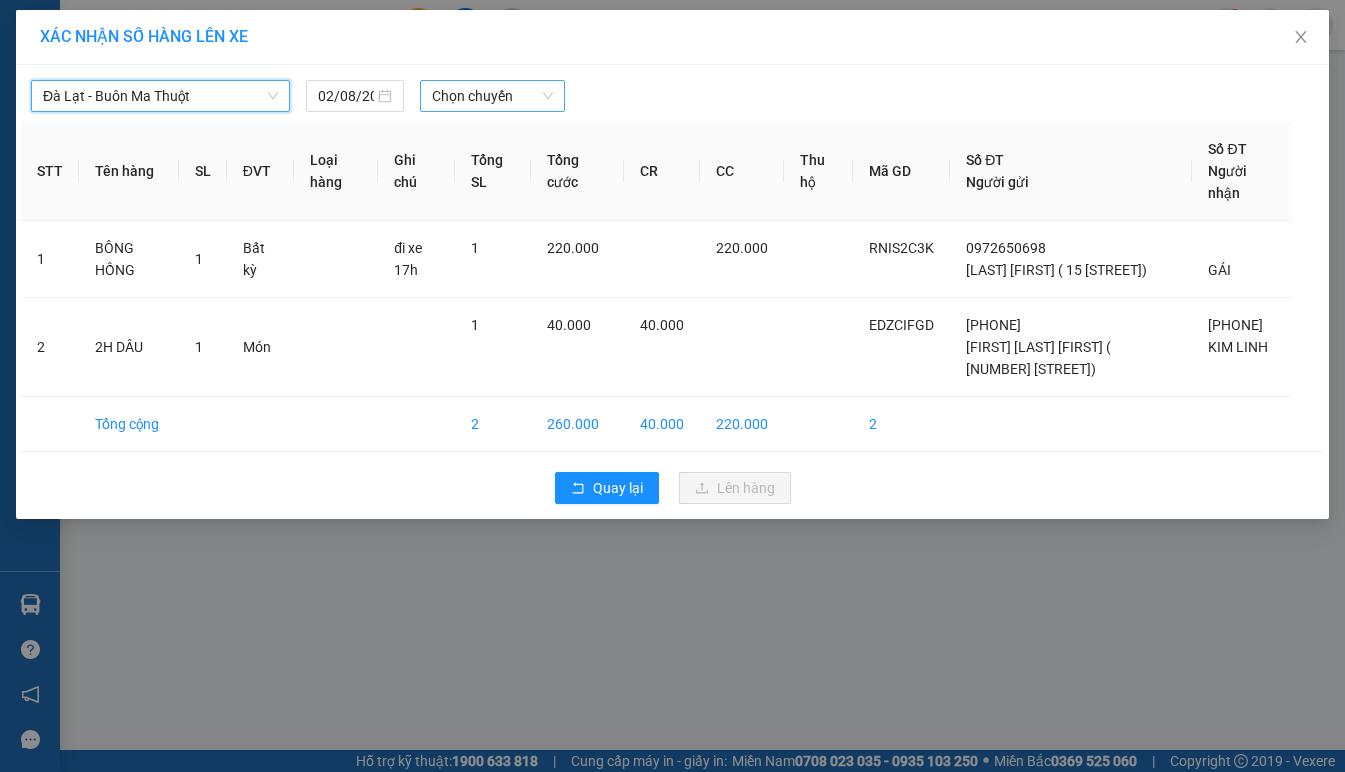 click on "Chọn chuyến" at bounding box center [492, 96] 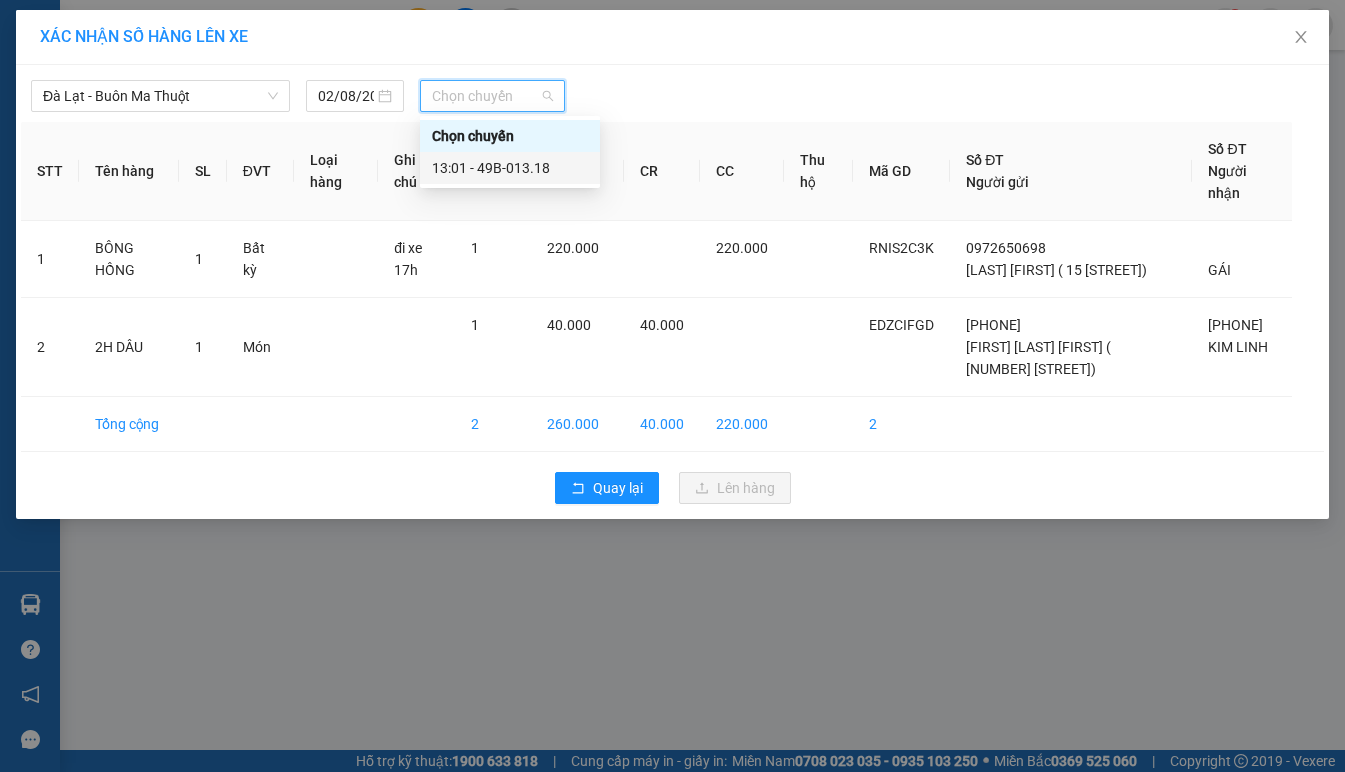 click on "[TIME]     - [PLATE]" at bounding box center (510, 168) 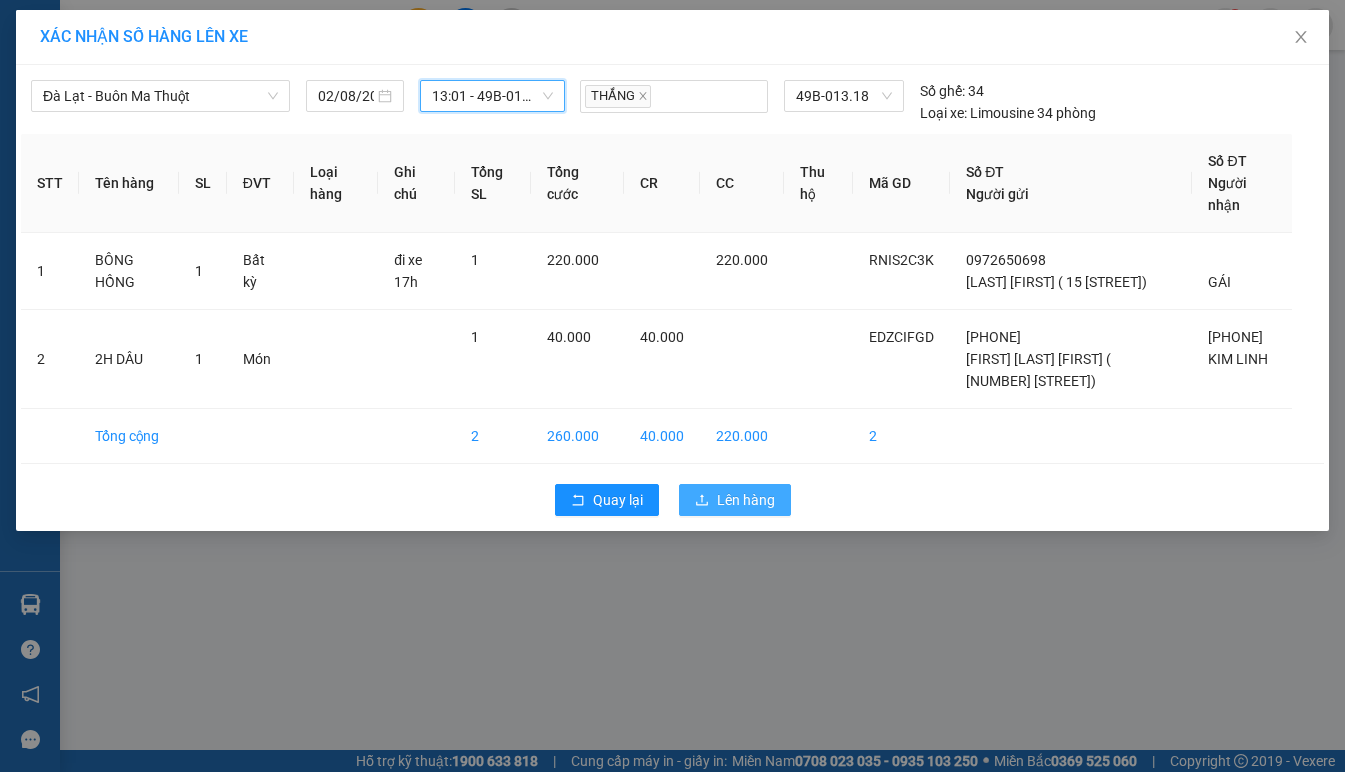 click on "Lên hàng" at bounding box center (746, 500) 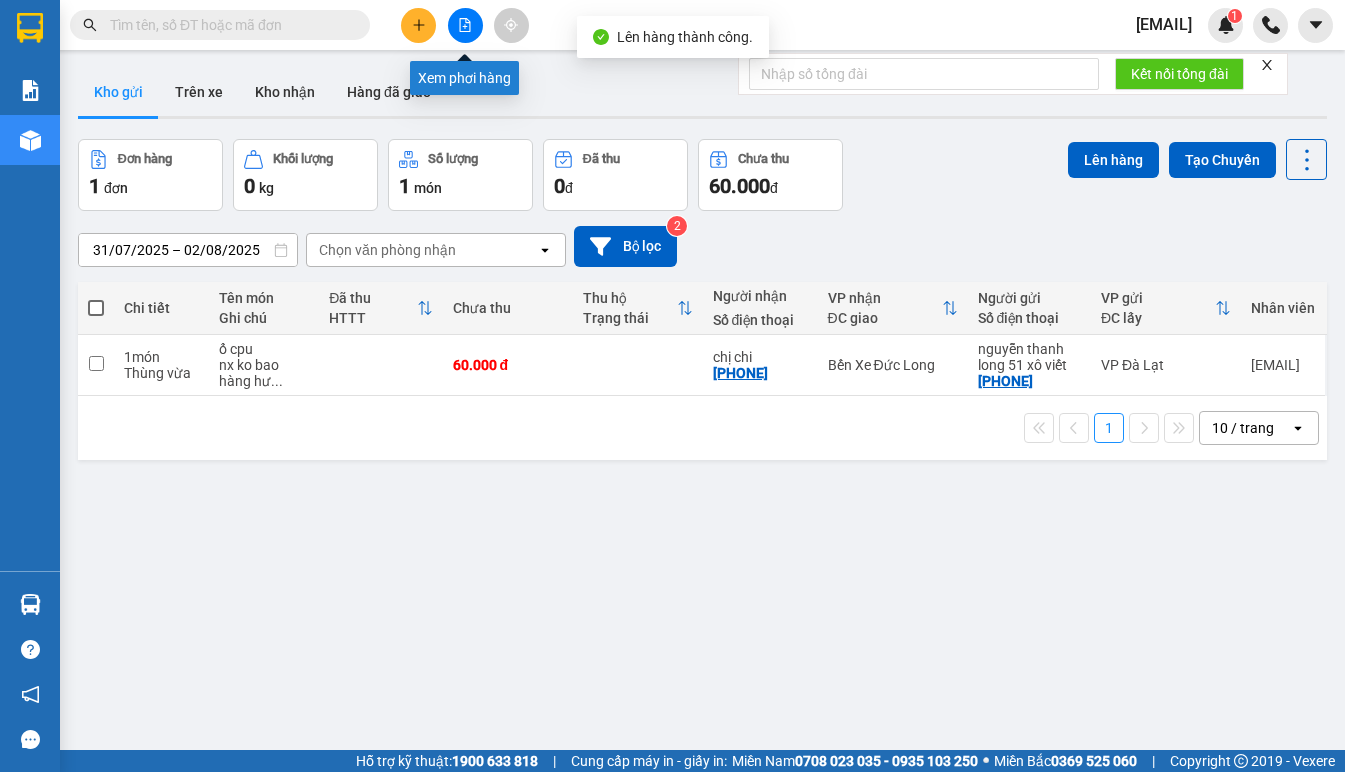 click 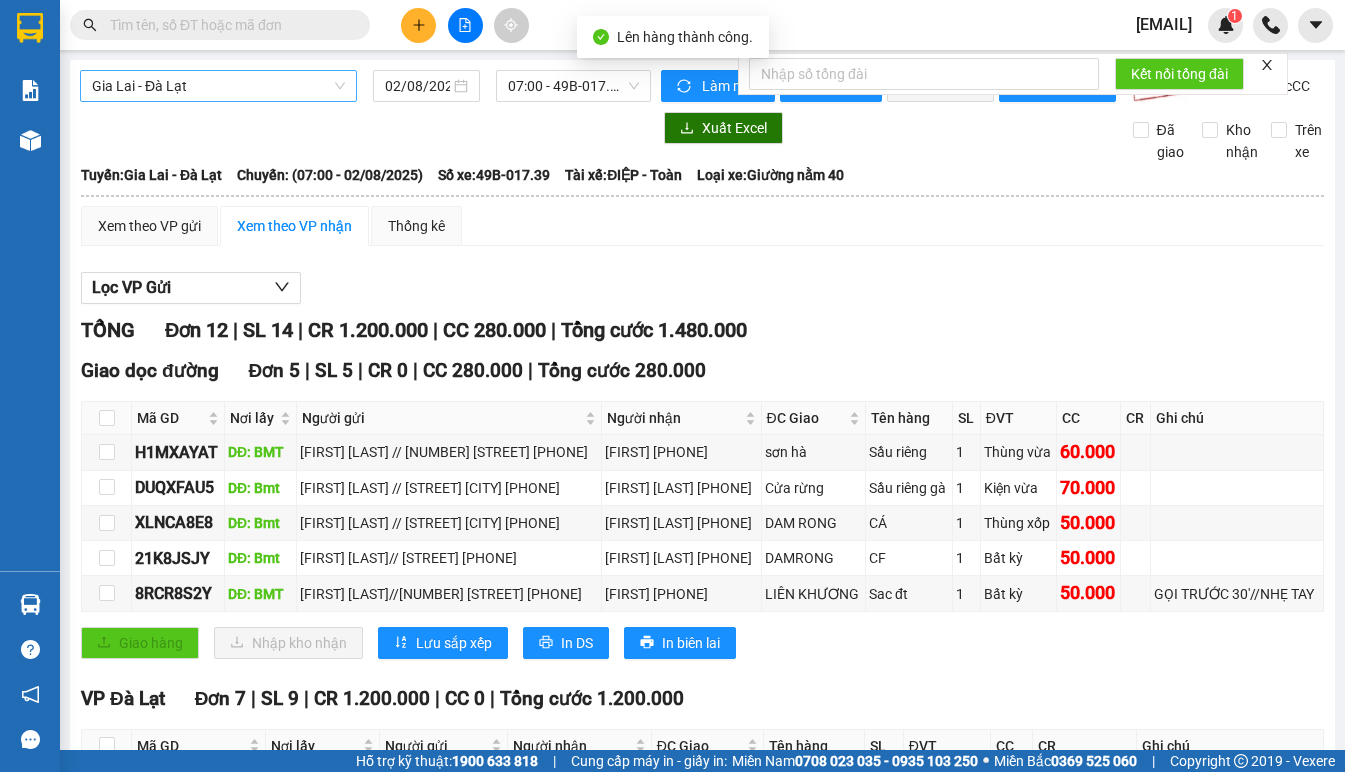 click on "Gia Lai - Đà Lạt" at bounding box center (218, 86) 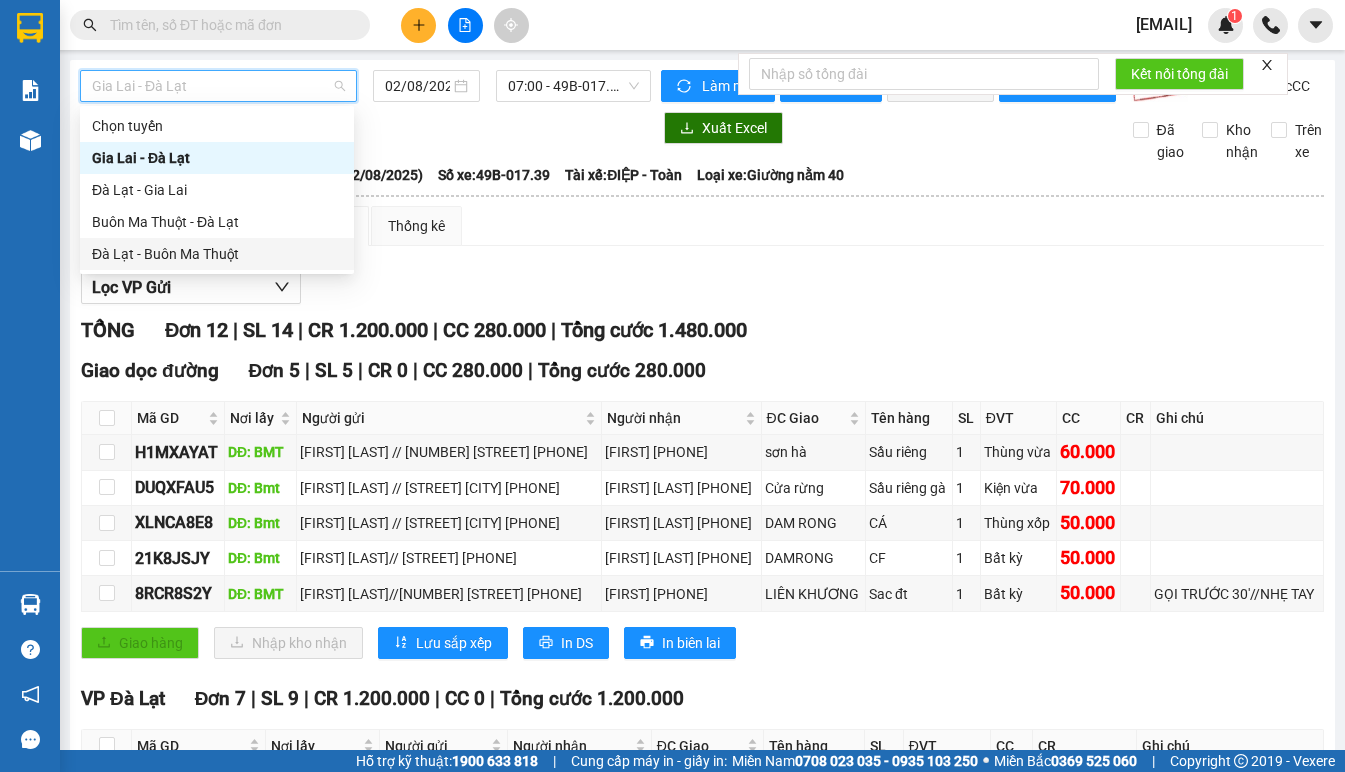 drag, startPoint x: 242, startPoint y: 261, endPoint x: 603, endPoint y: 143, distance: 379.796 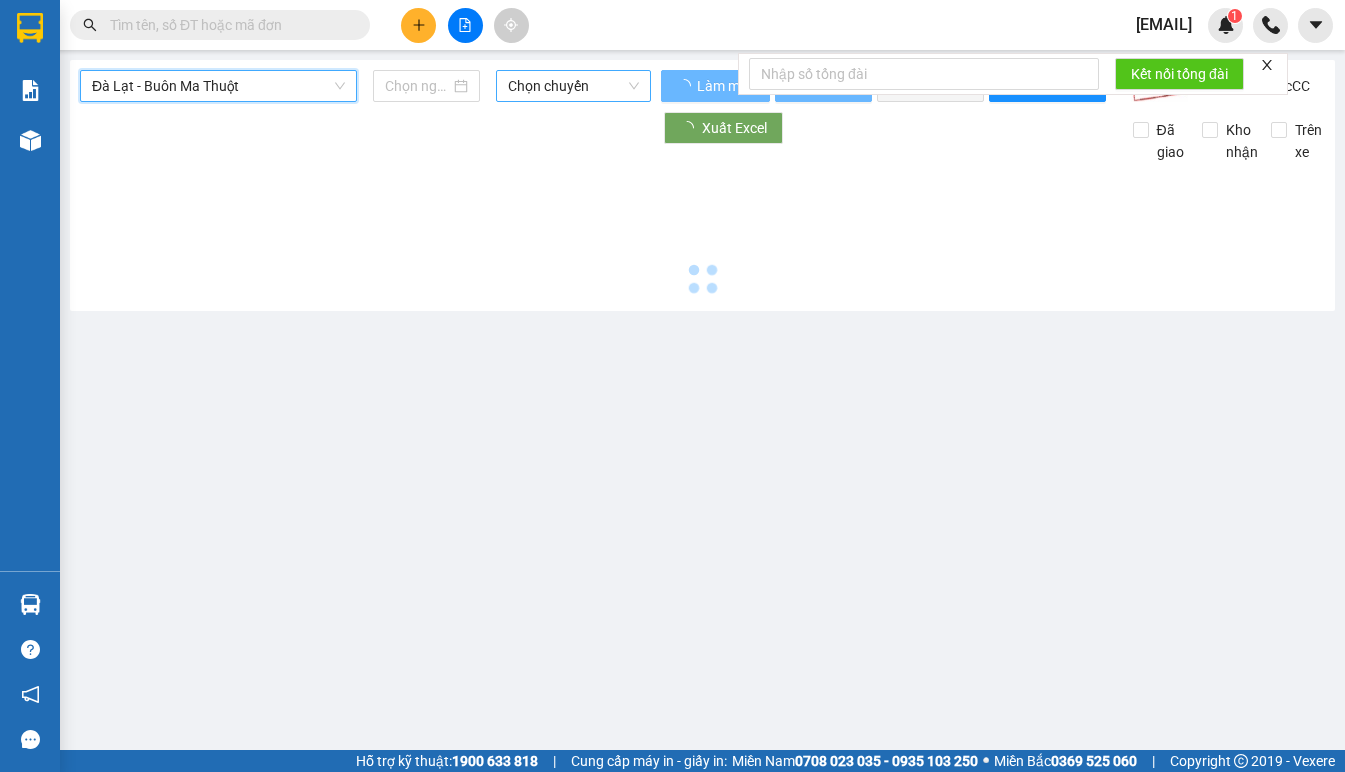 type on "02/08/2025" 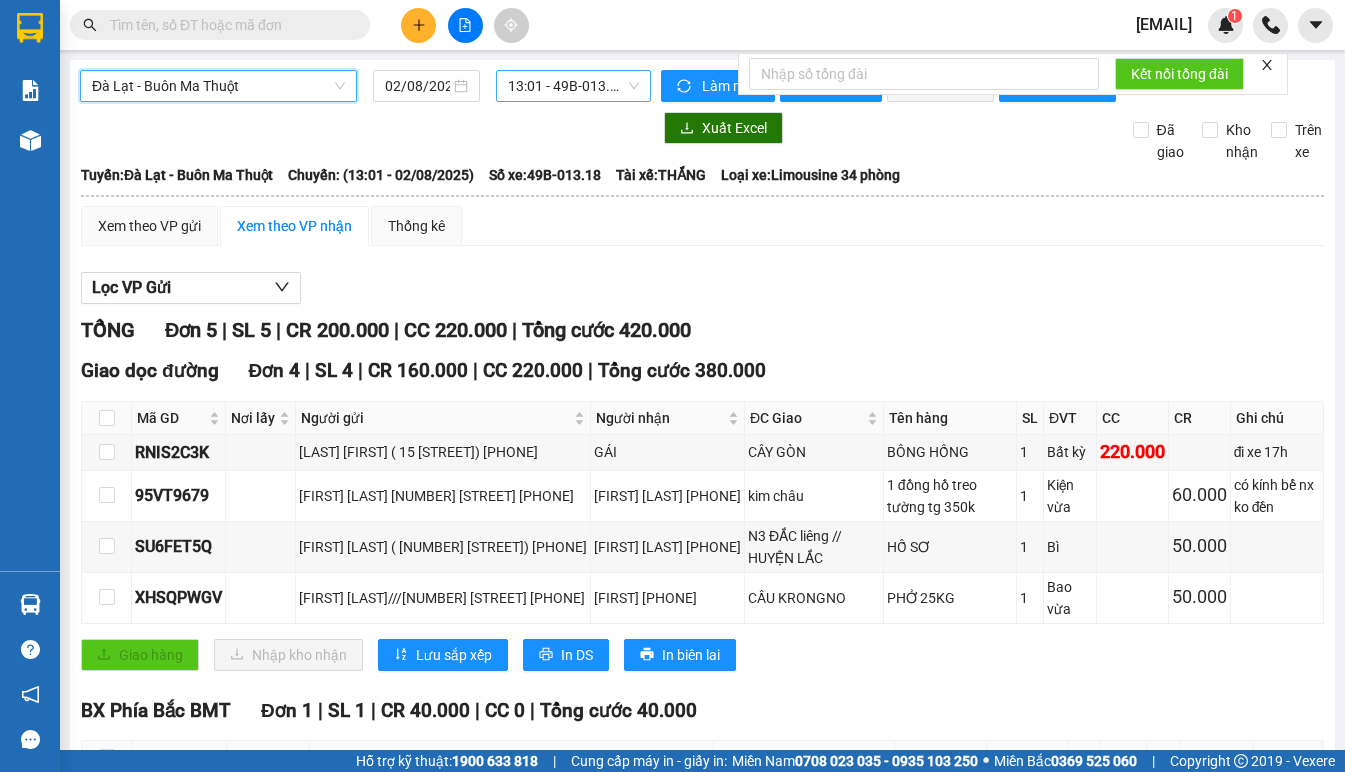 click on "[TIME]     - [PLATE]" at bounding box center (573, 86) 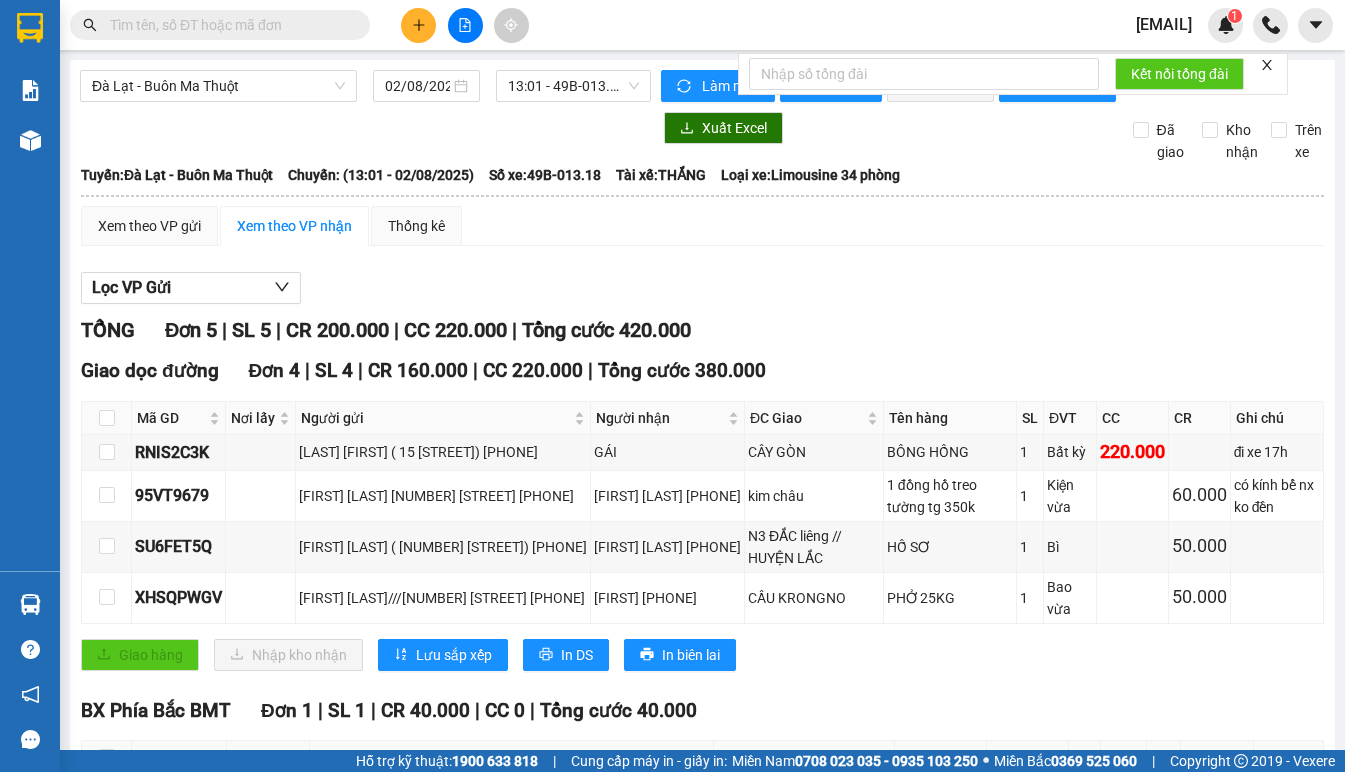 click at bounding box center (365, 128) 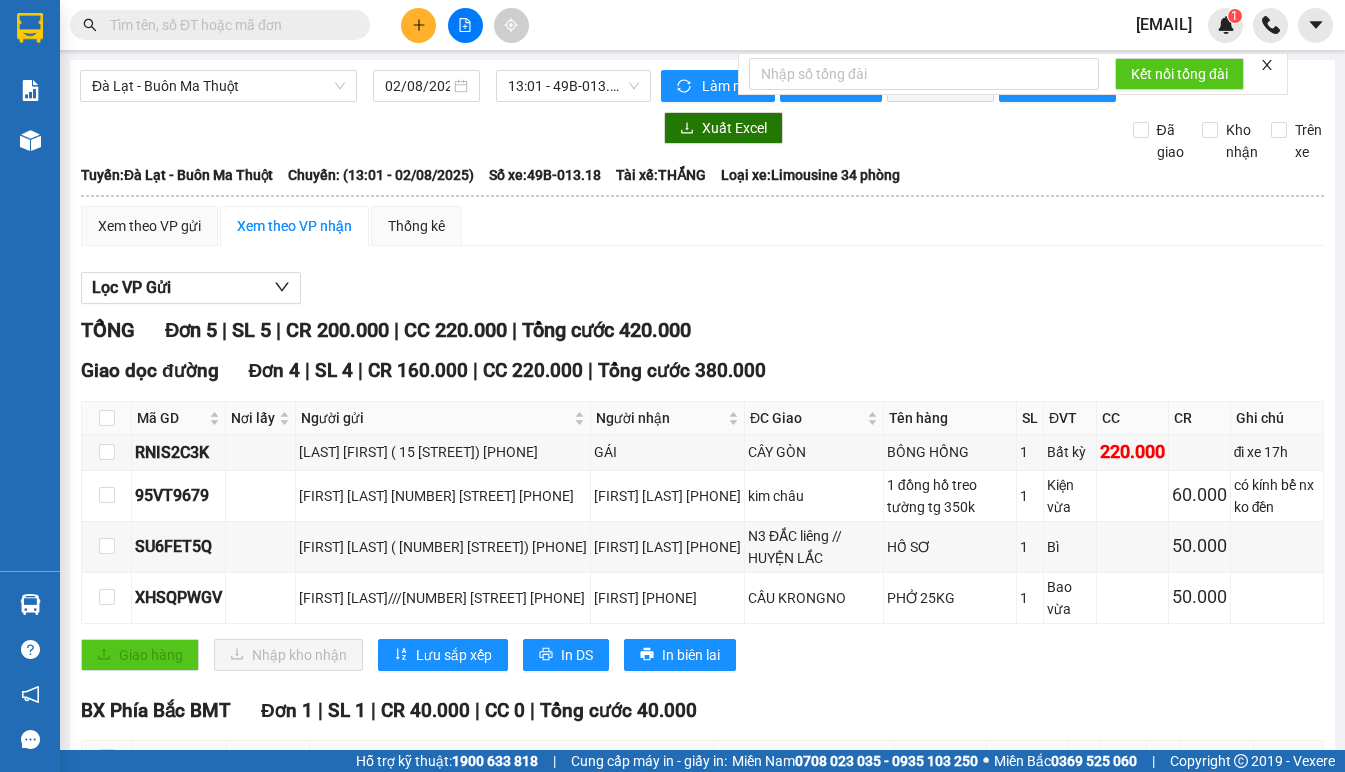 click 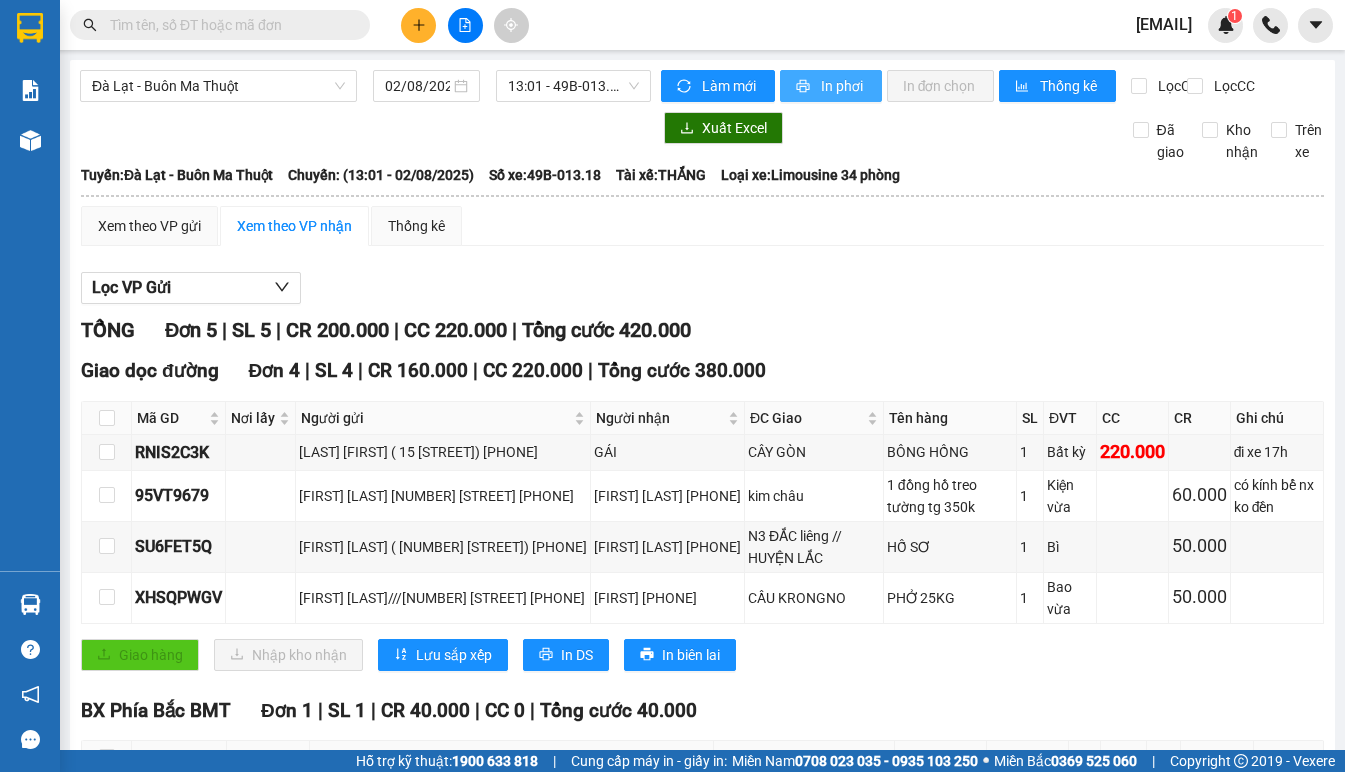 click on "In phơi" at bounding box center [843, 86] 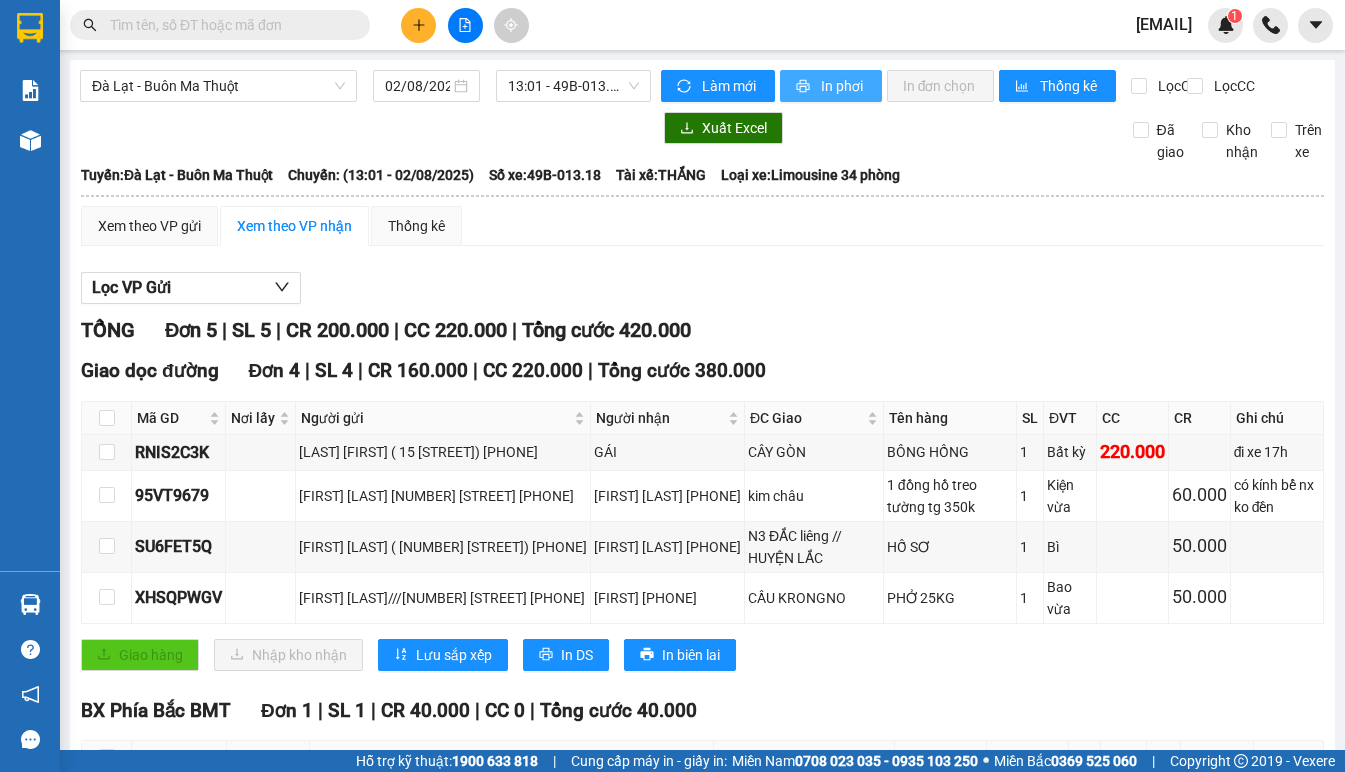 scroll, scrollTop: 0, scrollLeft: 0, axis: both 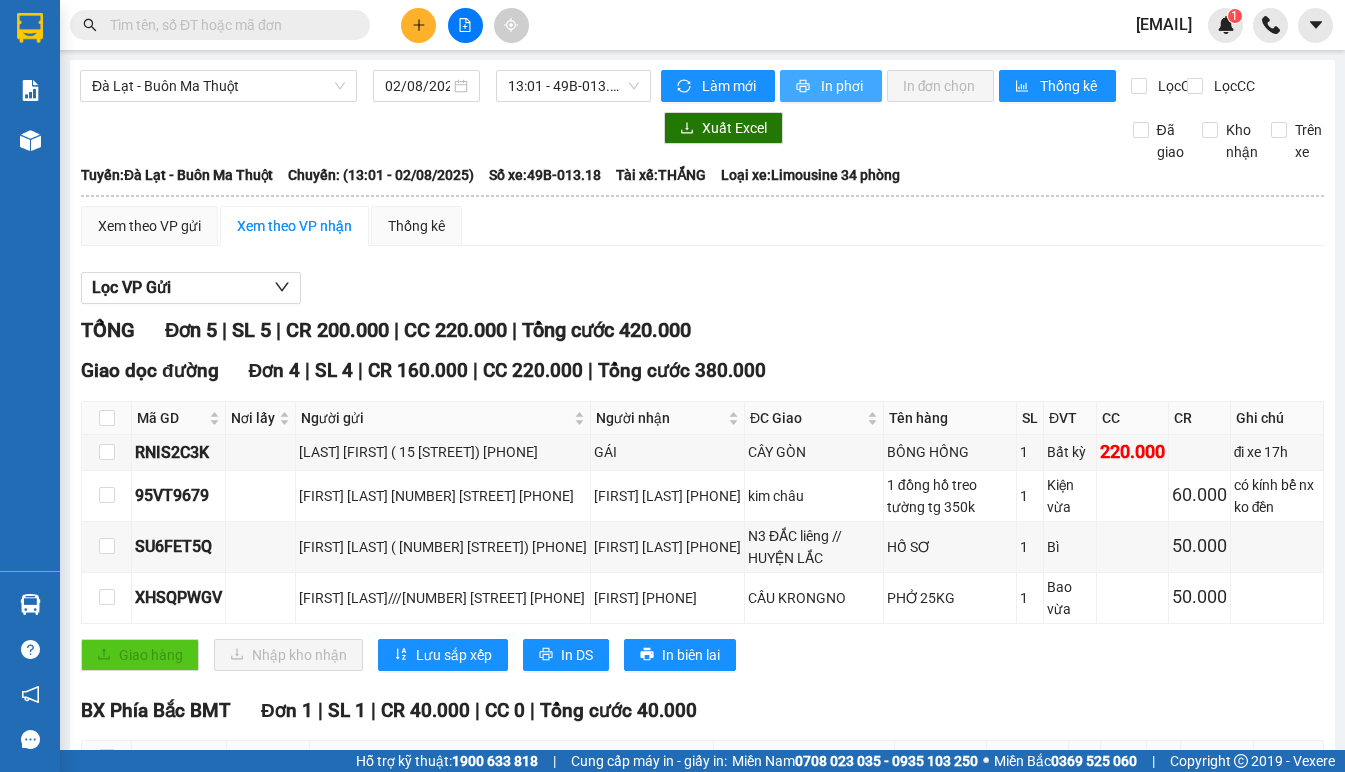 click 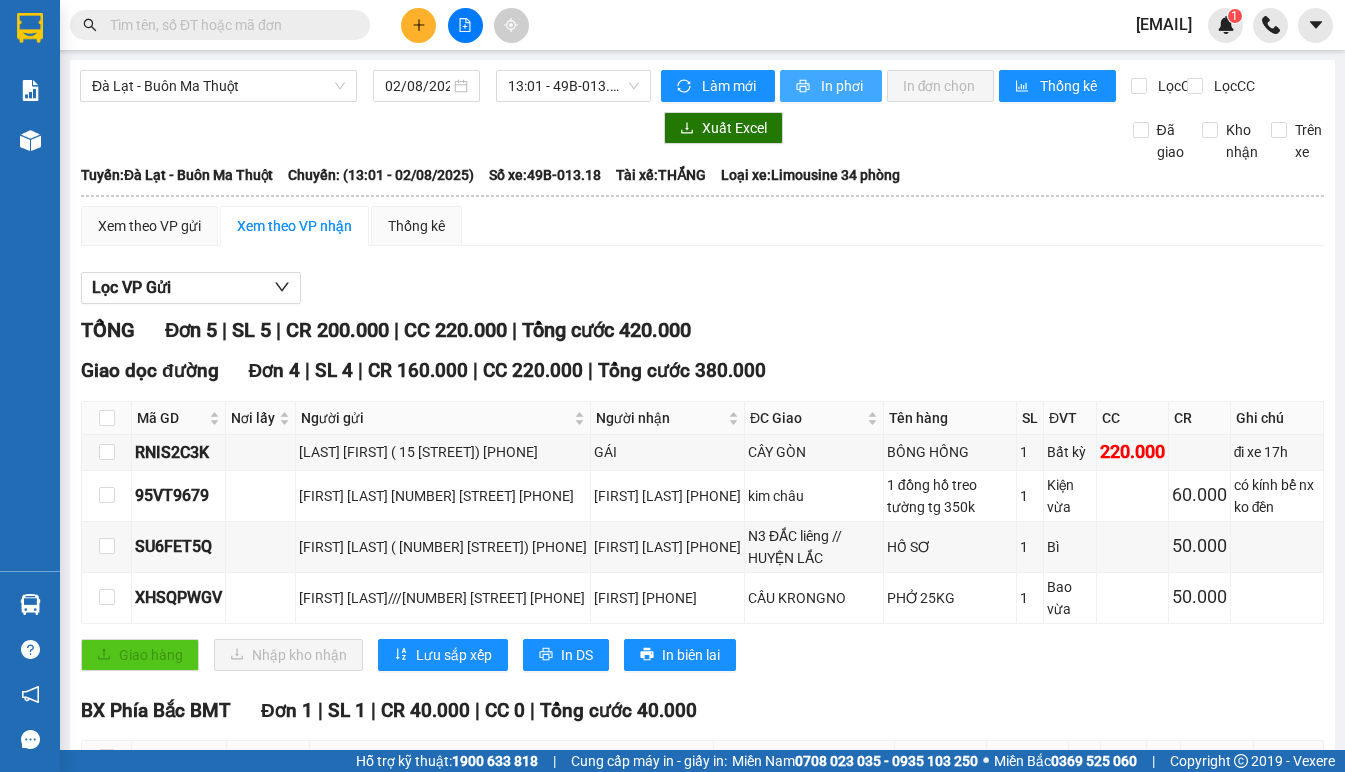 scroll, scrollTop: 0, scrollLeft: 0, axis: both 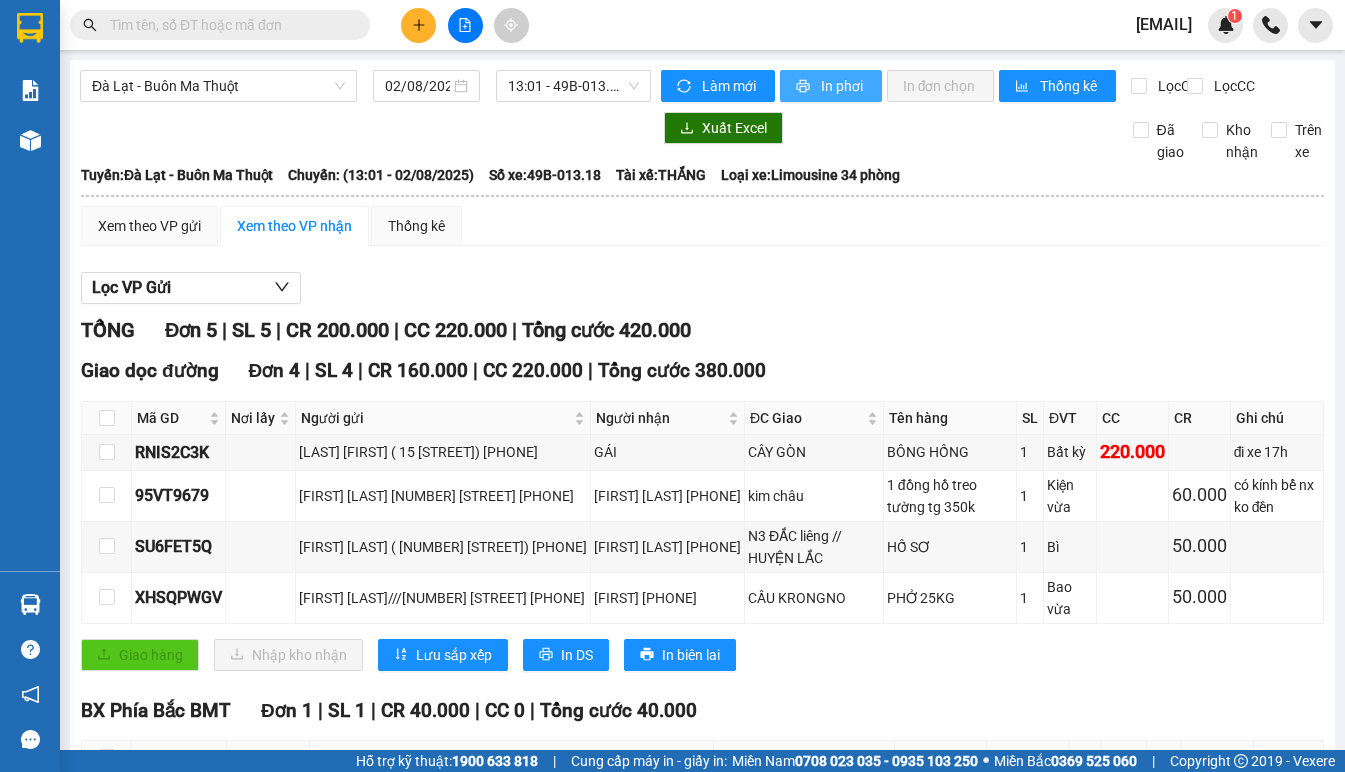 click on "In phơi" at bounding box center [843, 86] 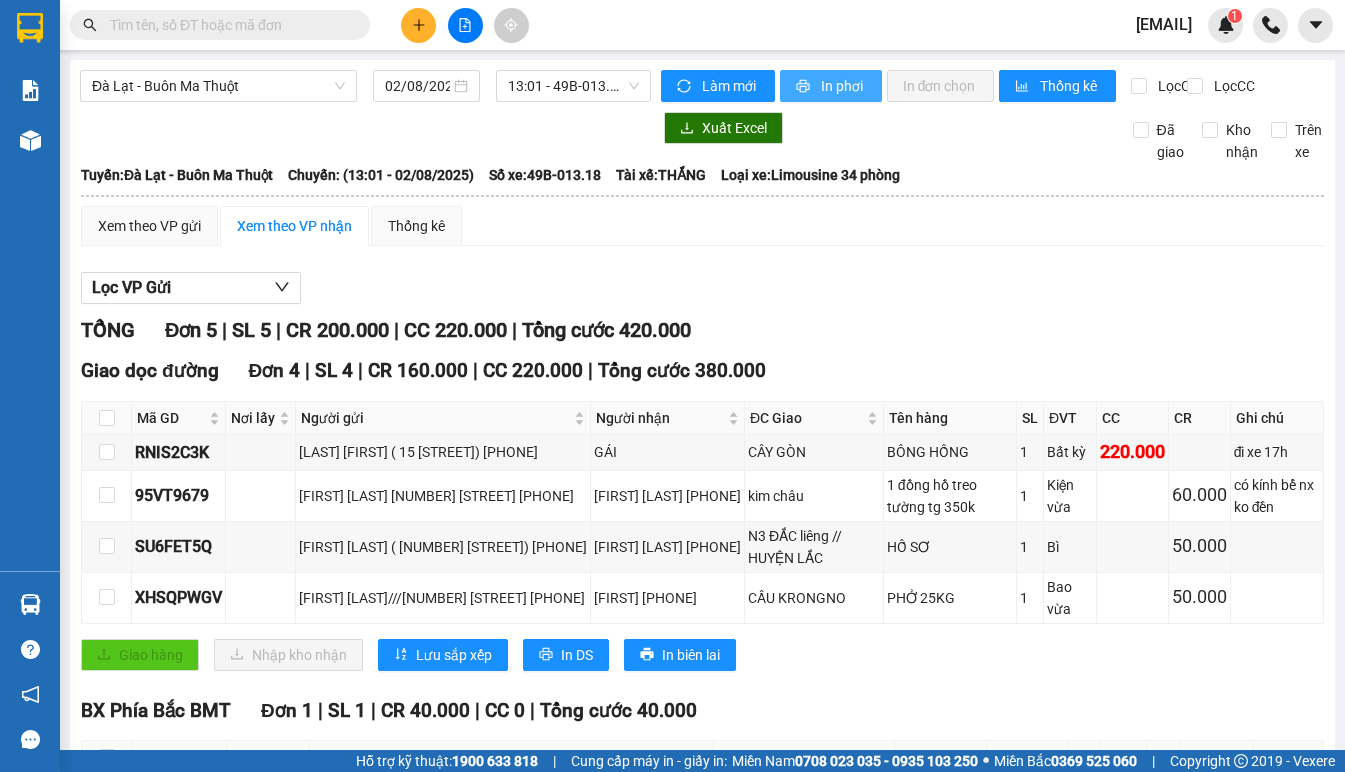 scroll, scrollTop: 0, scrollLeft: 0, axis: both 